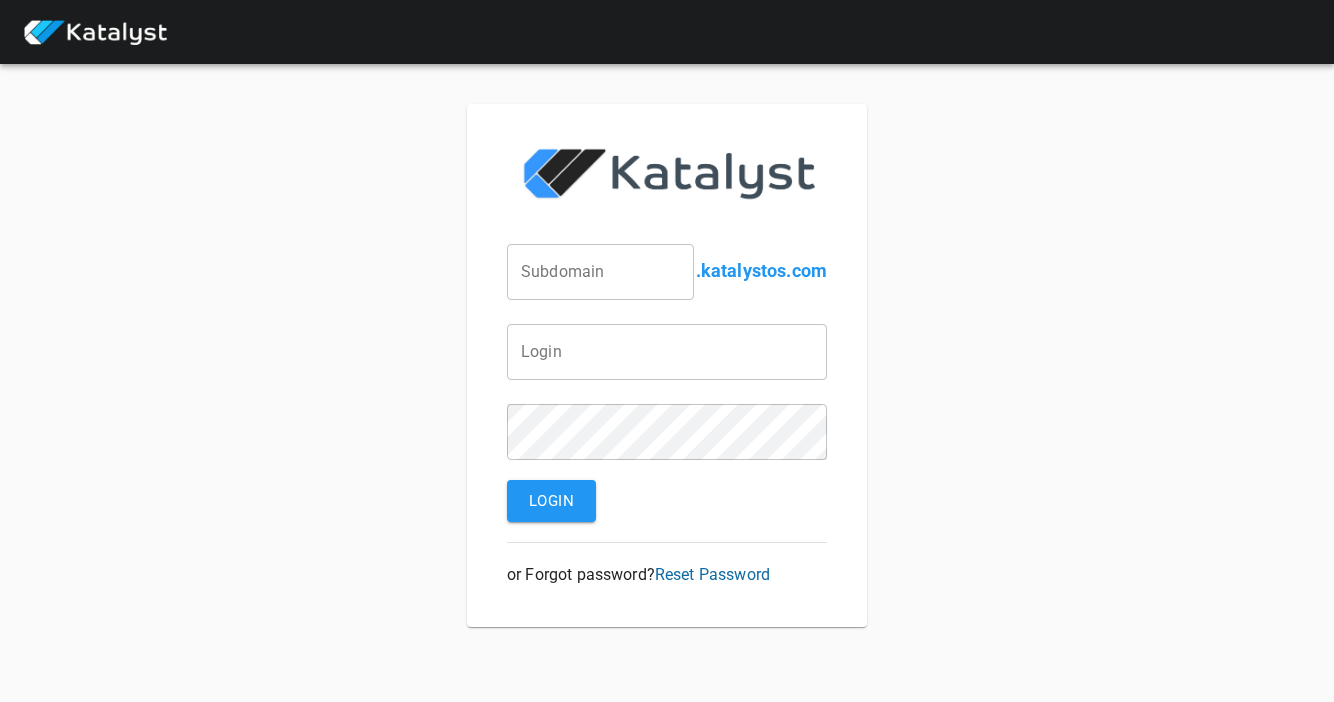 scroll, scrollTop: 0, scrollLeft: 0, axis: both 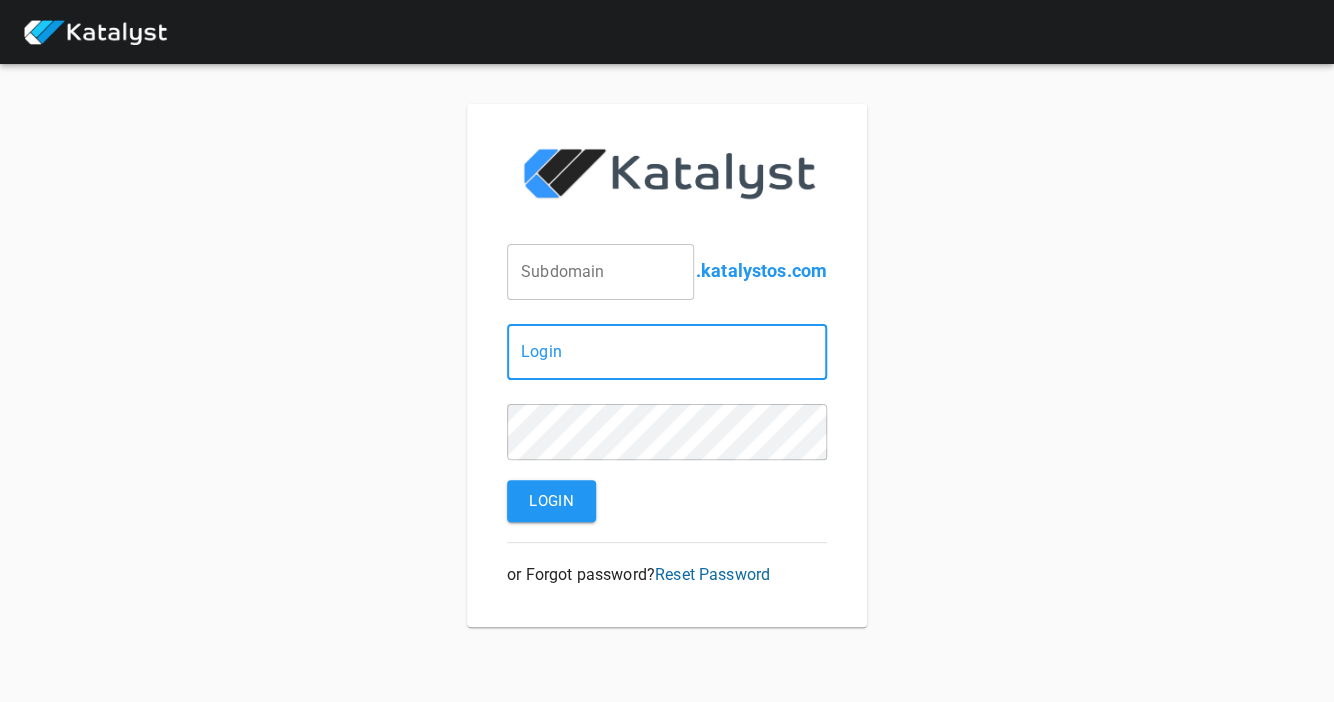 type on "[EMAIL]" 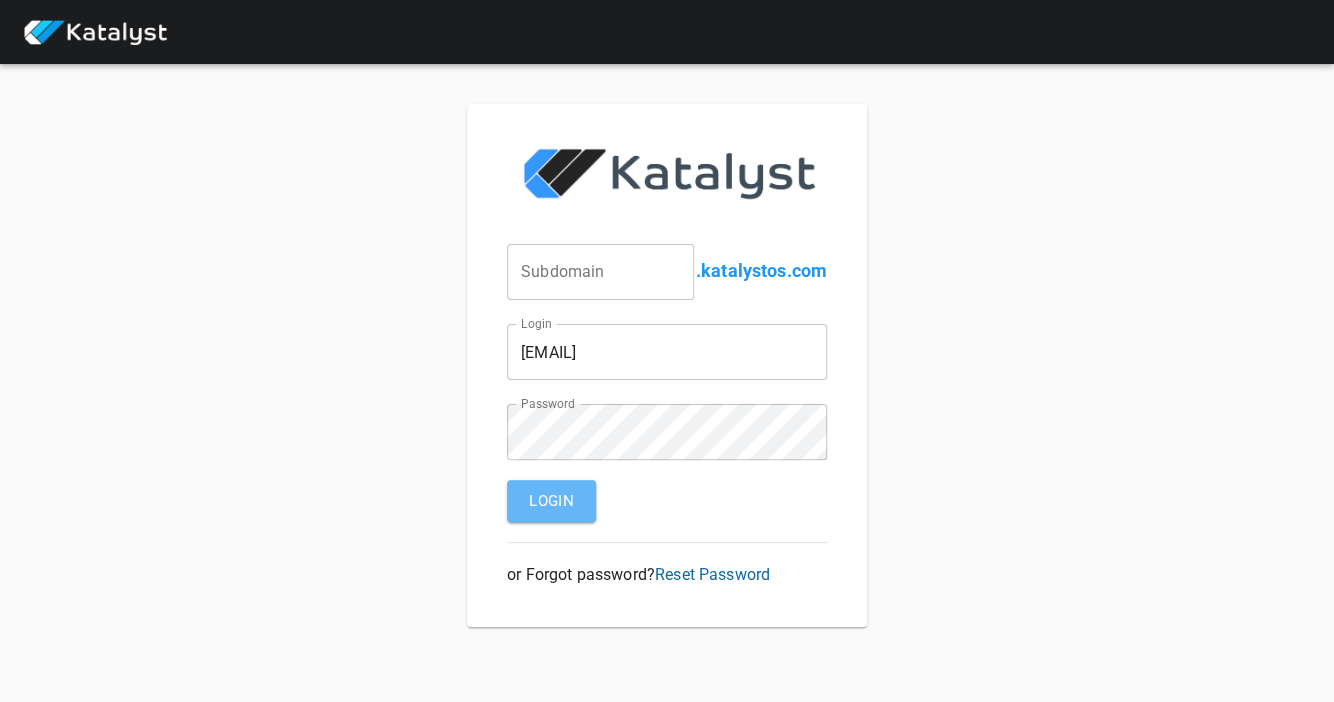 click on "Login" at bounding box center [551, 501] 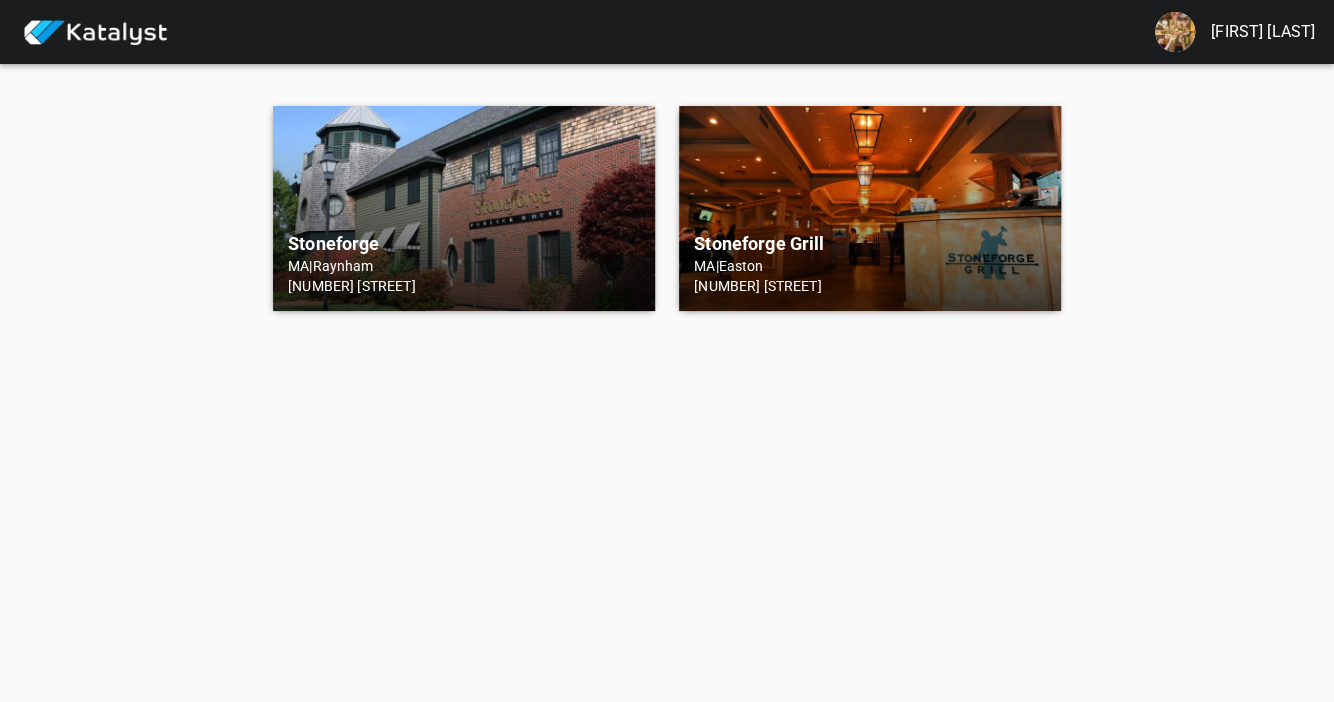 click on "[CITY] [STATE]  |  [CITY] [NUMBER] [STREET]" at bounding box center [464, 208] 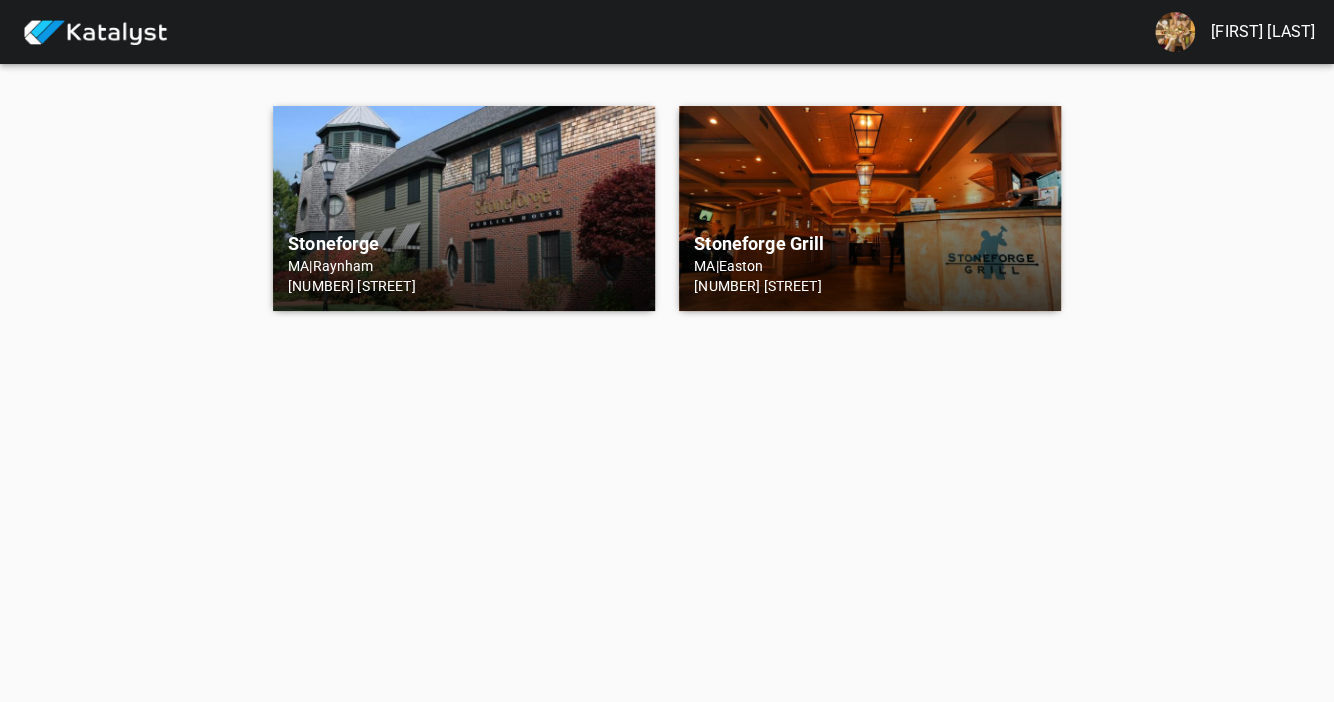 click on "[CITY] [STATE]  |  [CITY] [NUMBER] [STREET]" at bounding box center (464, 208) 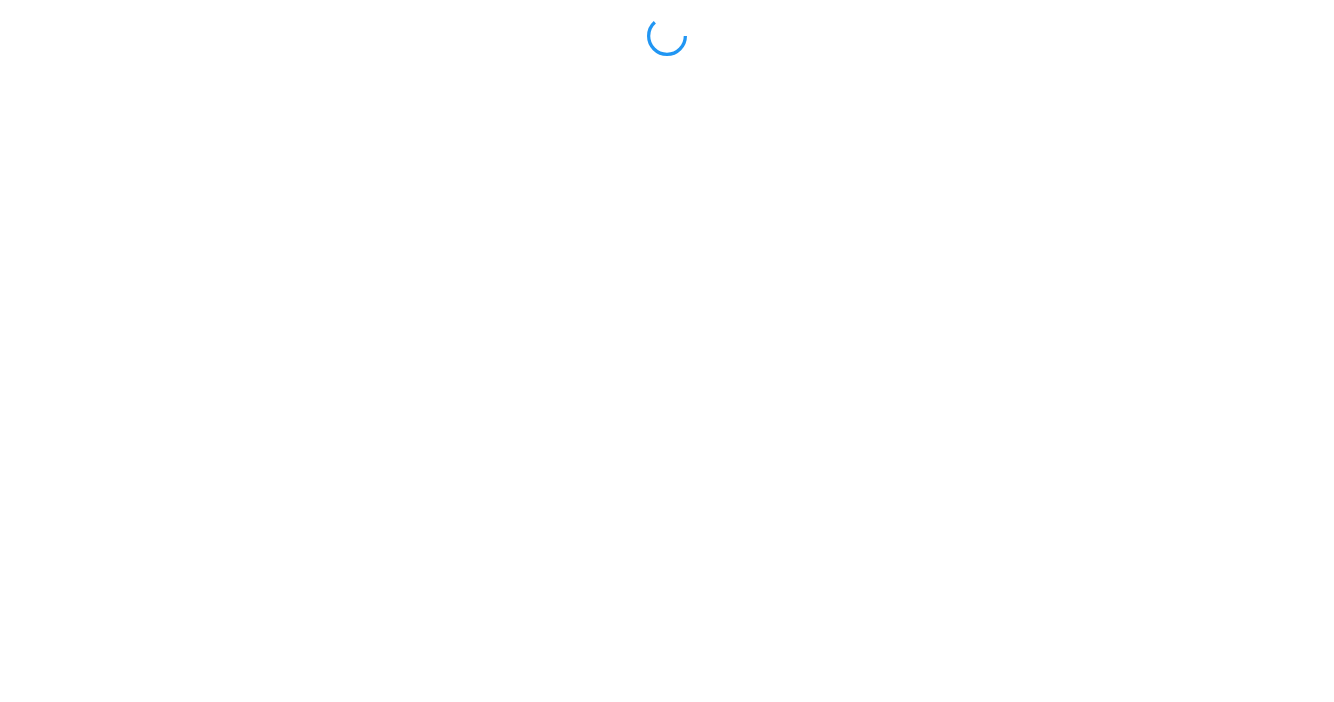 scroll, scrollTop: 0, scrollLeft: 0, axis: both 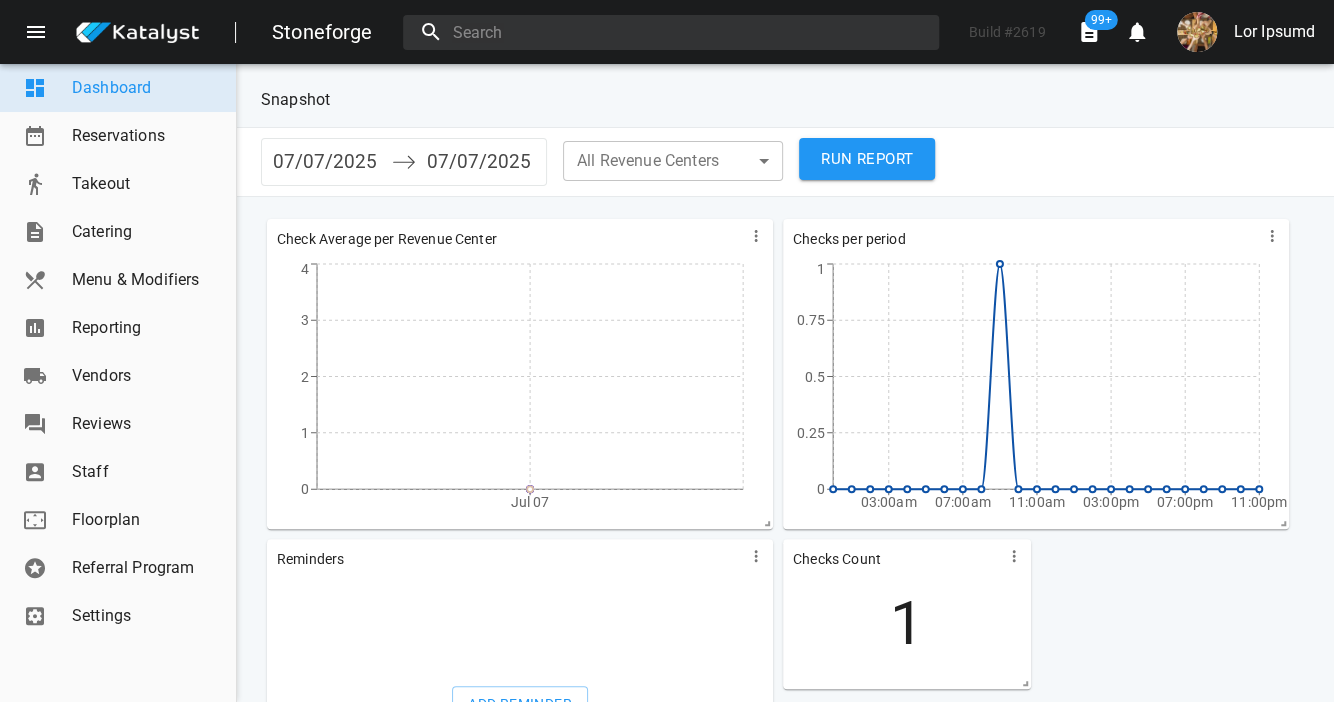 click on "Reservations" at bounding box center (146, 136) 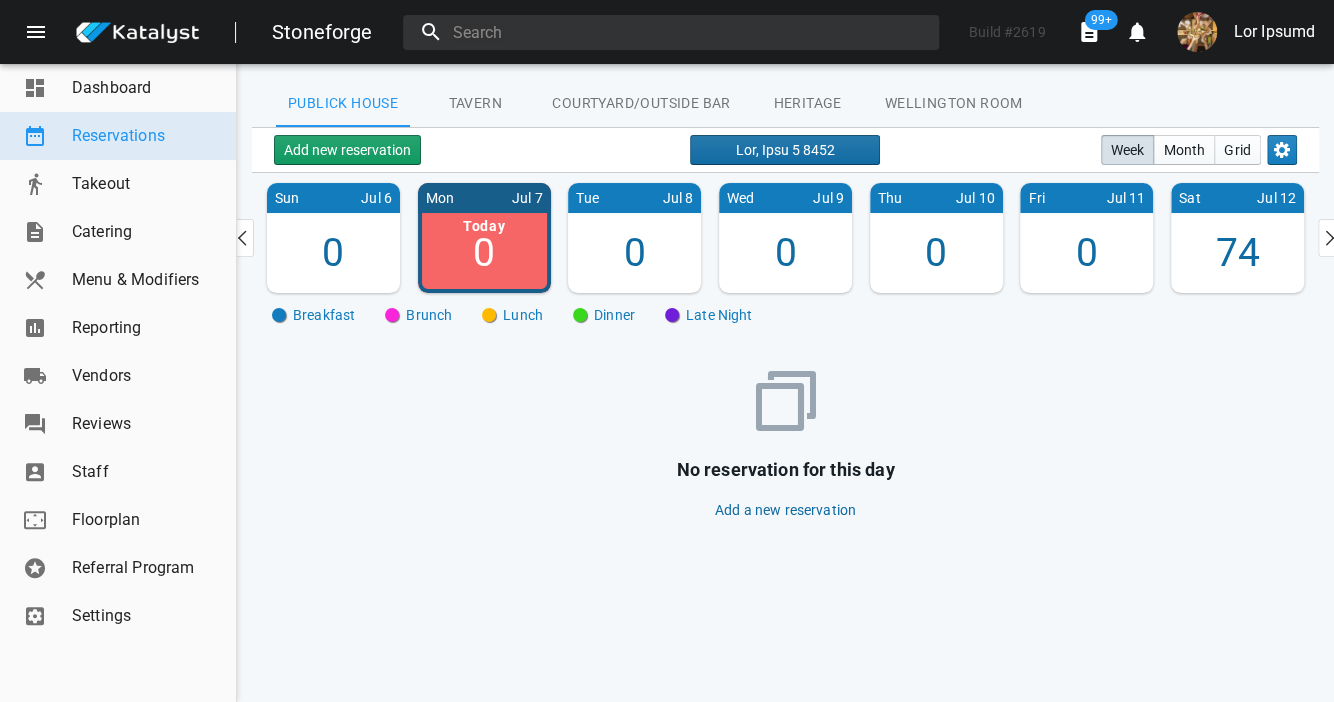 click on "Lor, Ipsu 5 8452" at bounding box center (785, 150) 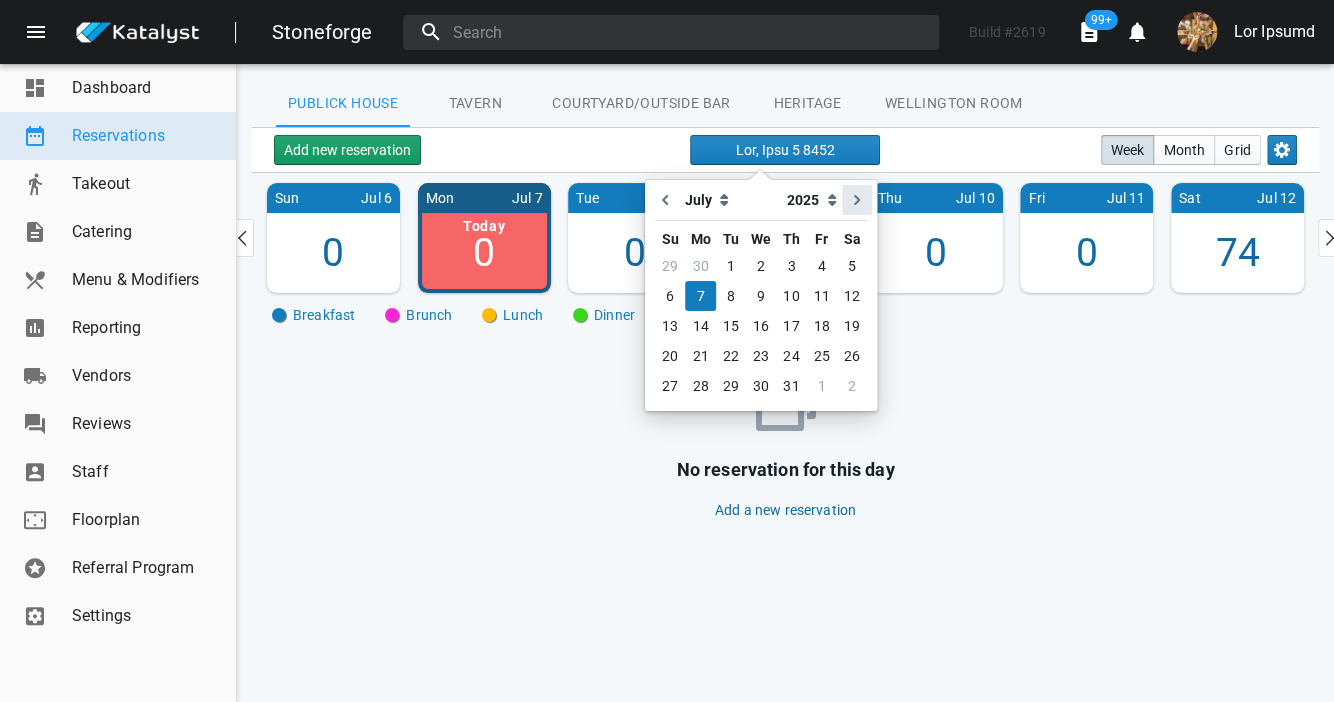 click at bounding box center (857, 200) 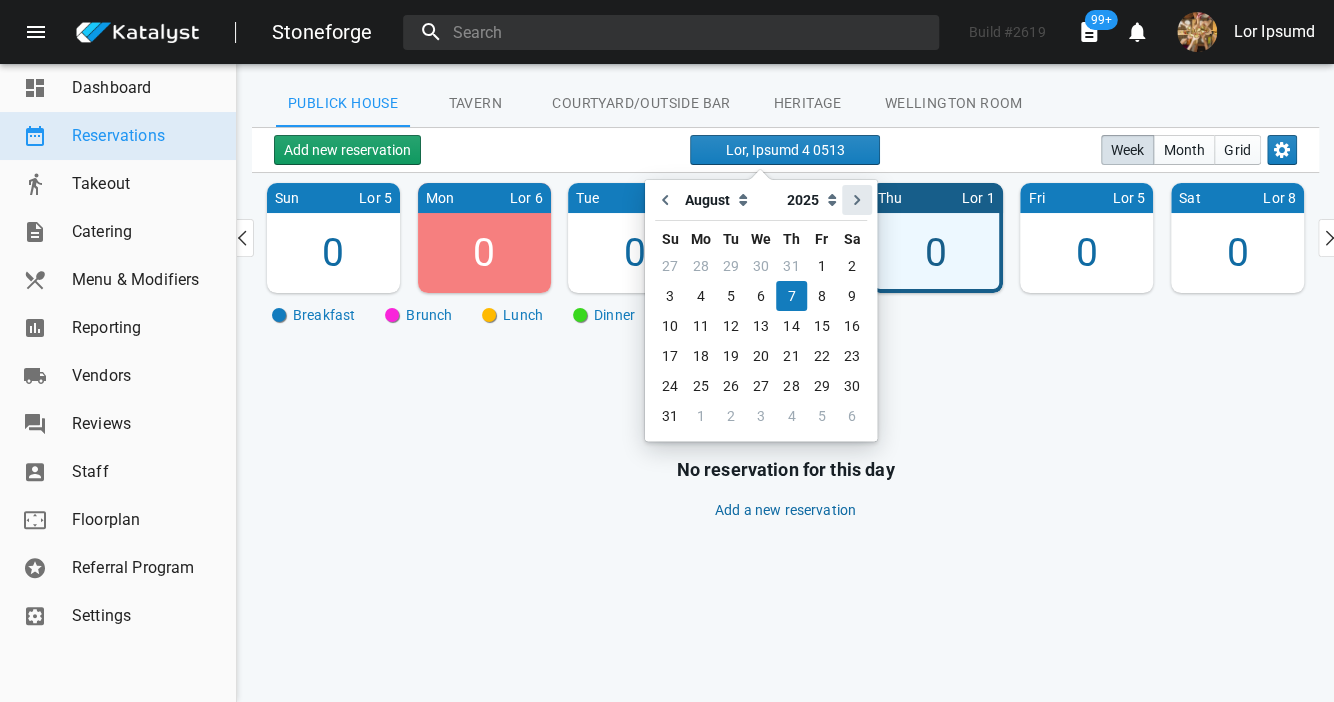 click at bounding box center (857, 200) 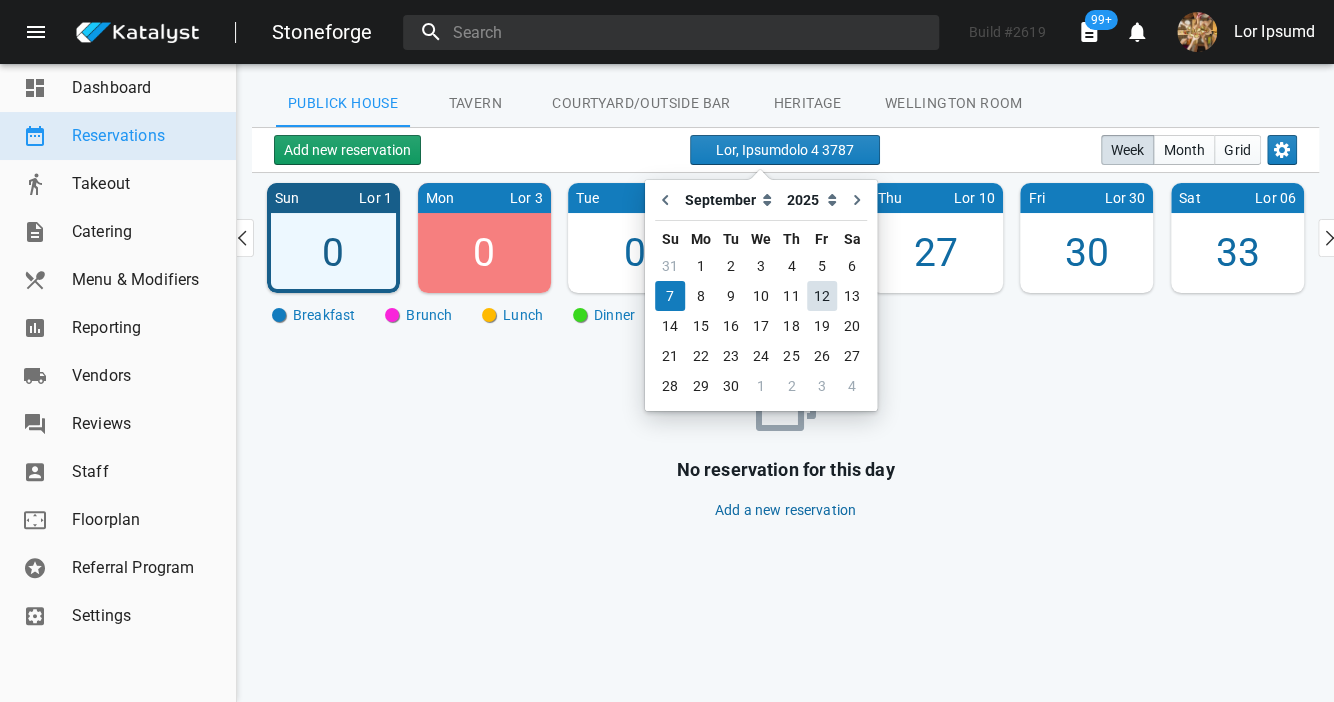 click on "12" at bounding box center (822, 296) 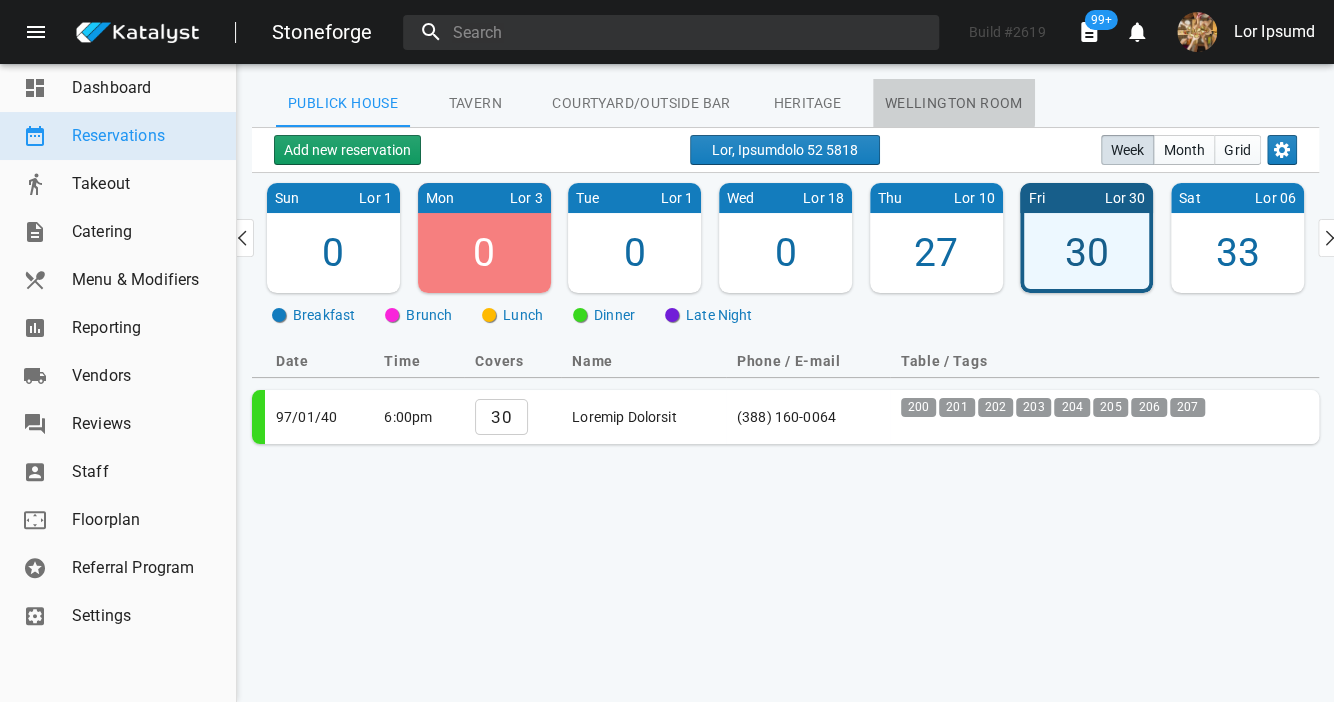 click on "Wellington Room" at bounding box center [343, 103] 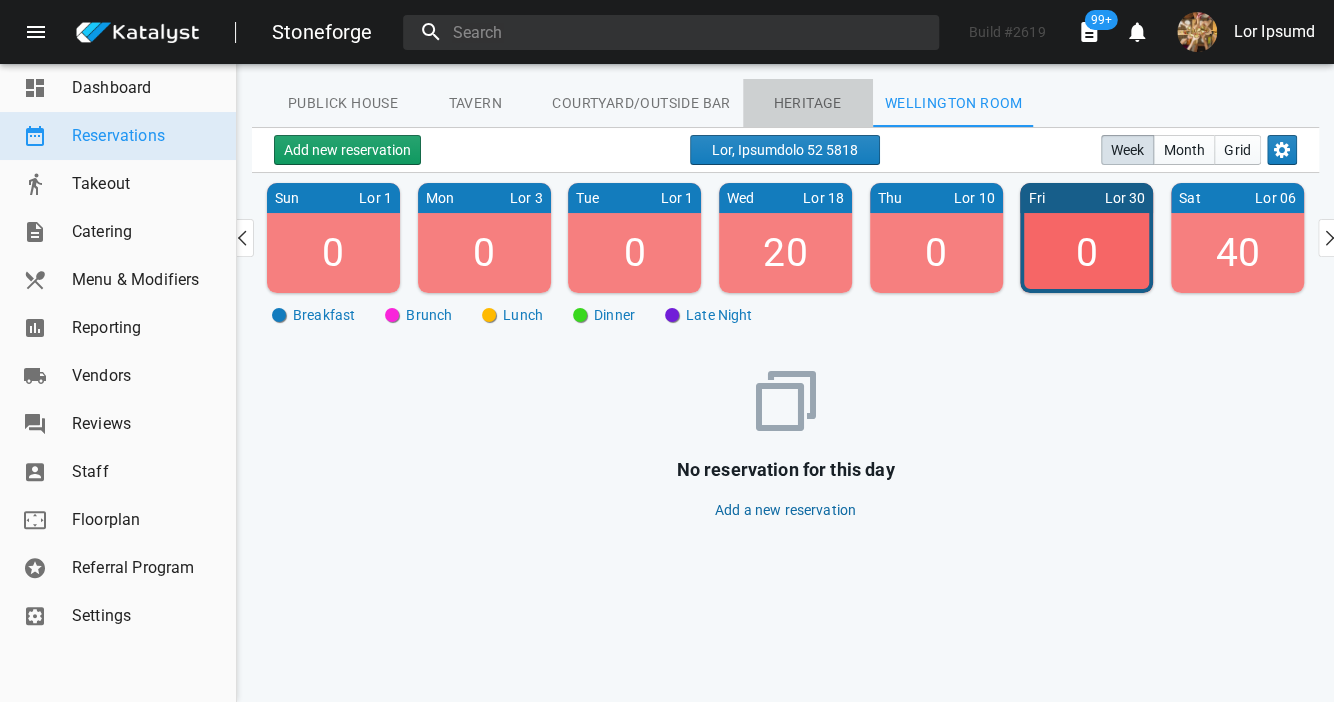 click on "Heritage" at bounding box center (343, 103) 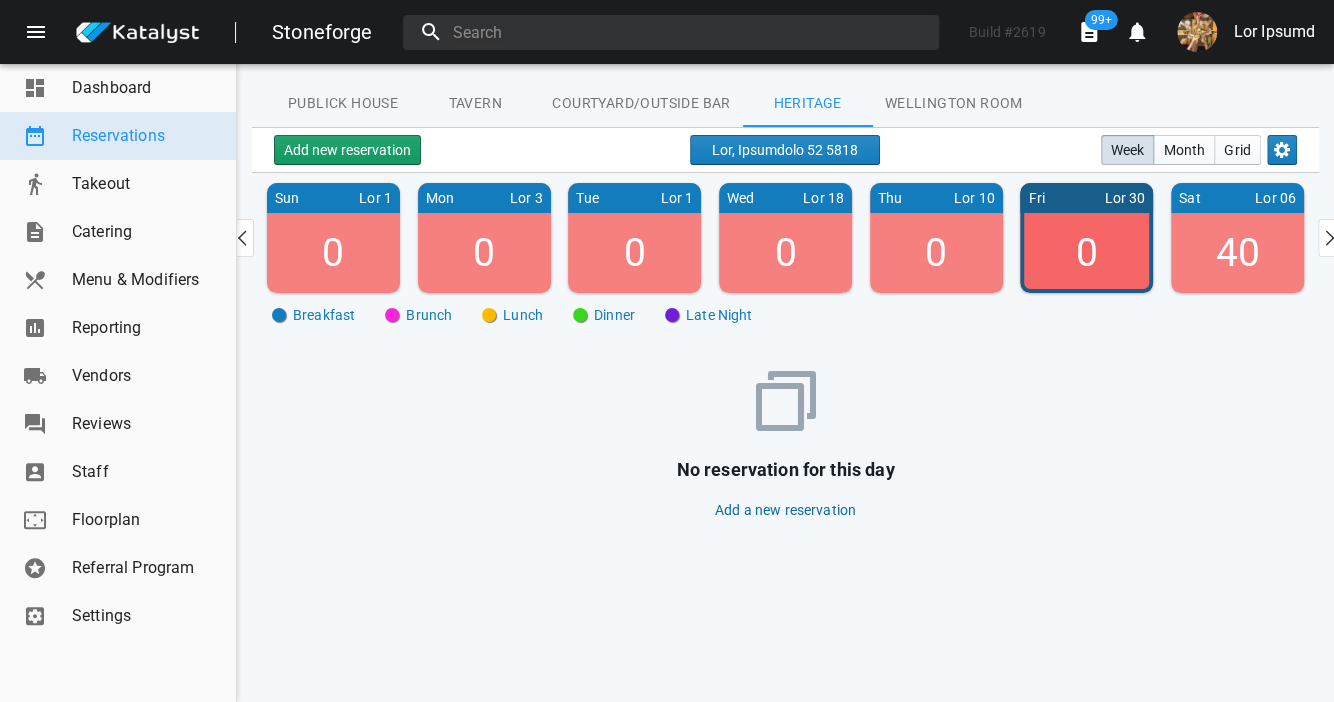 click on "No reservation for this day Add a new reservation" at bounding box center [785, 436] 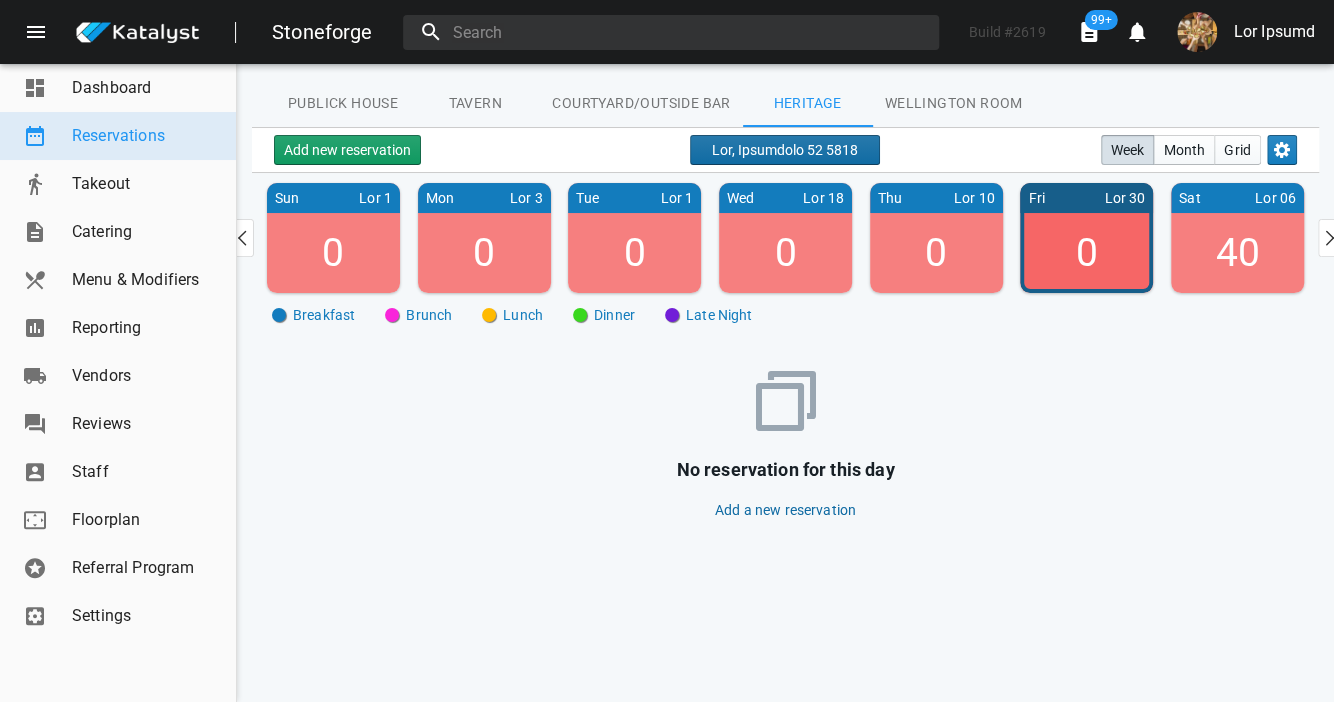 click on "Lor, Ipsumdolo 52 5818" at bounding box center (785, 150) 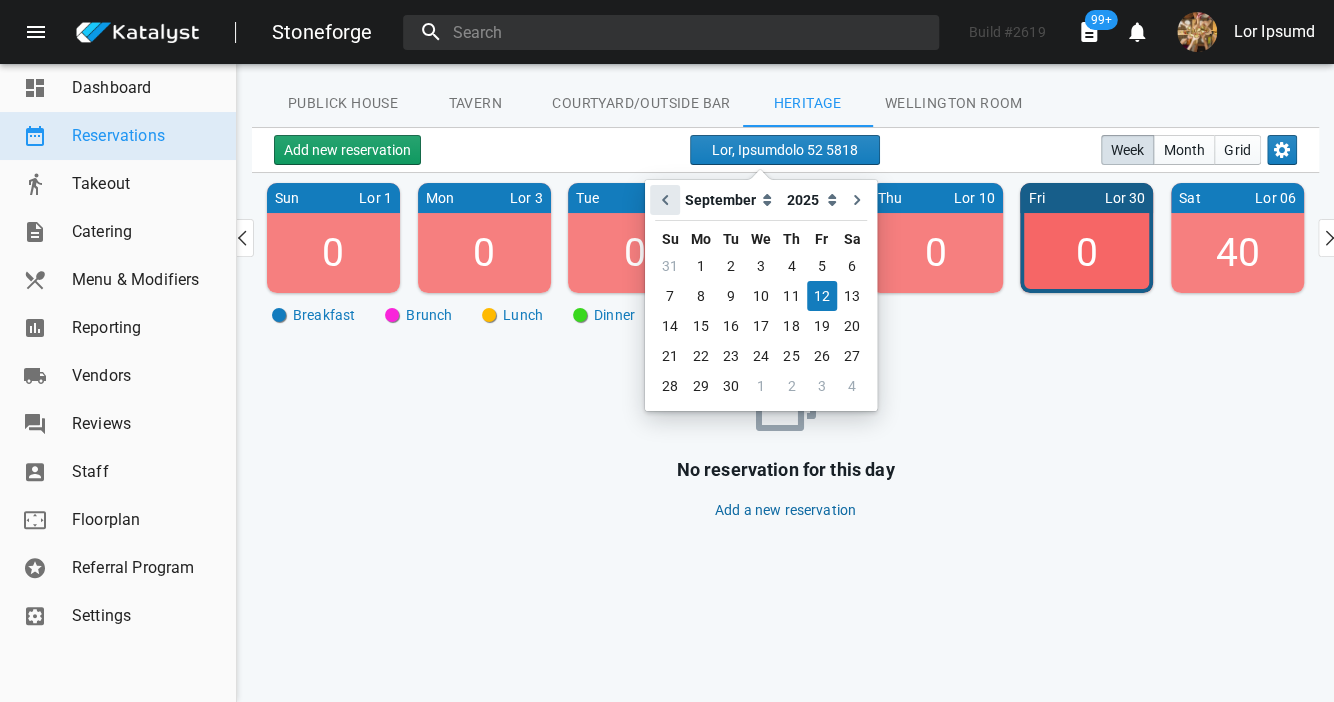 click at bounding box center [665, 200] 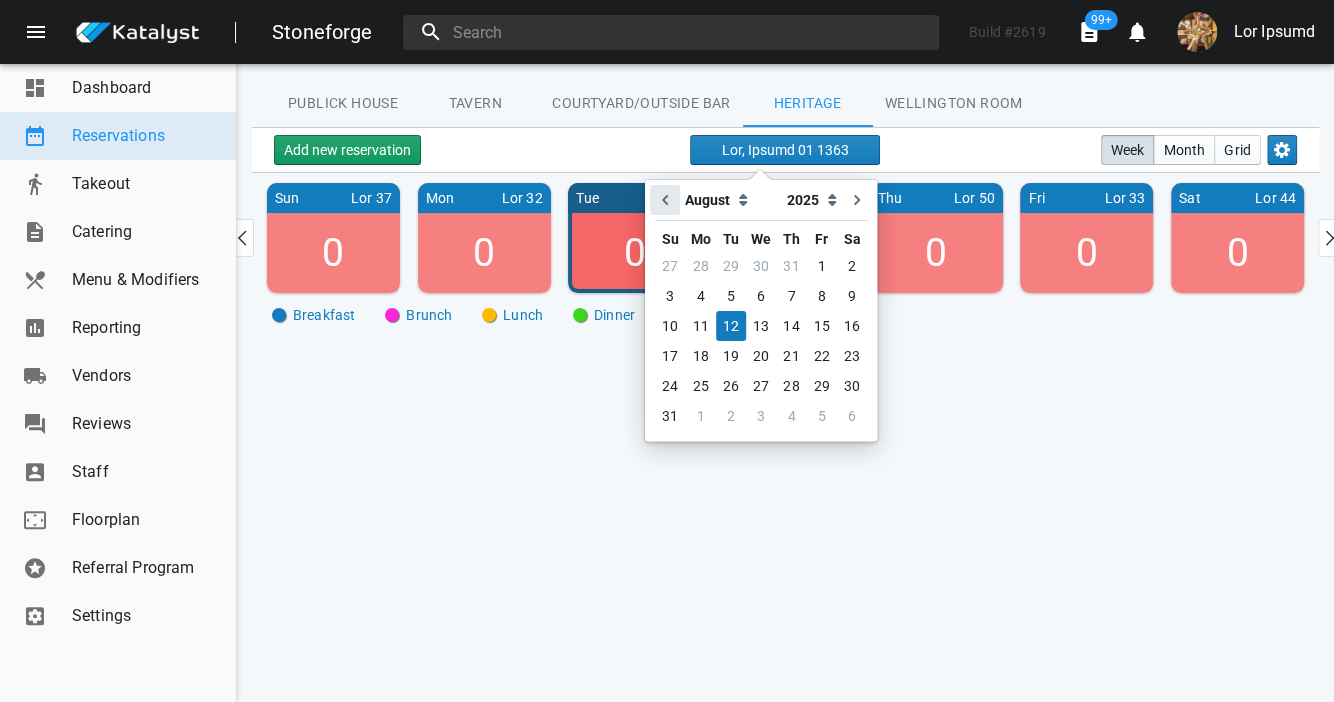 click at bounding box center (665, 200) 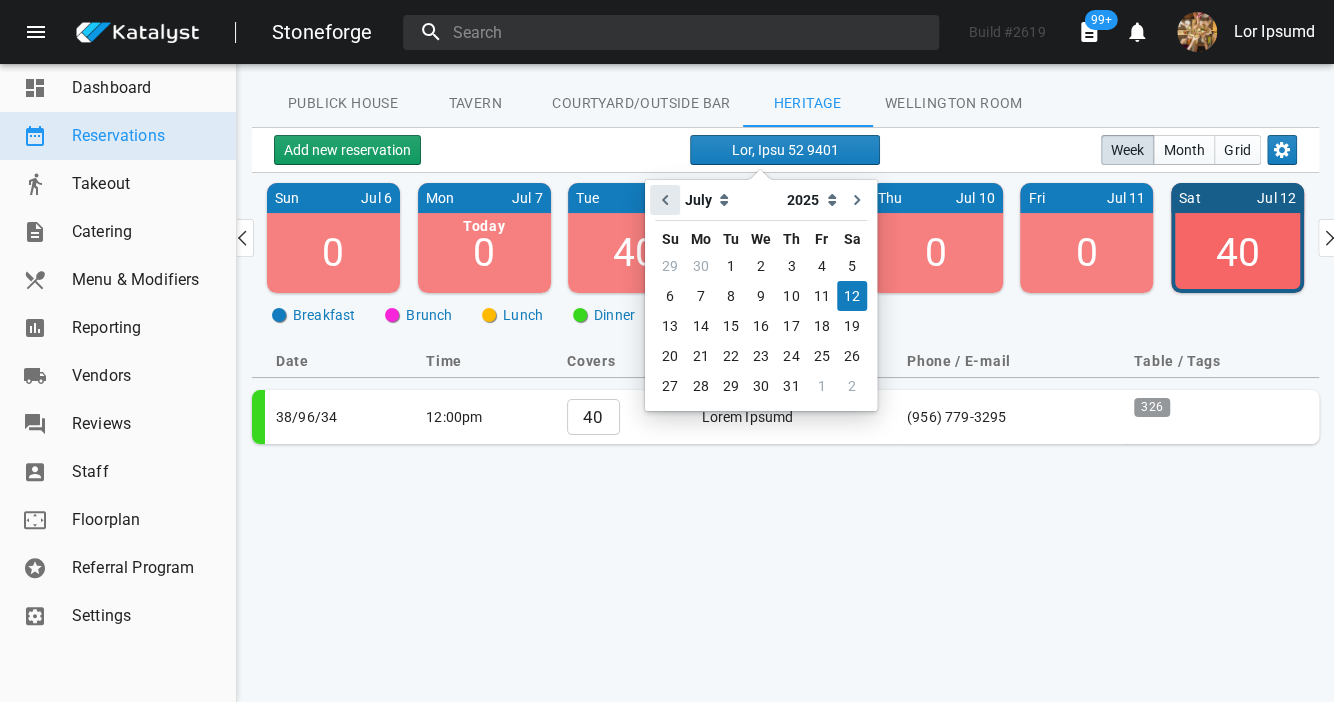 click at bounding box center [665, 200] 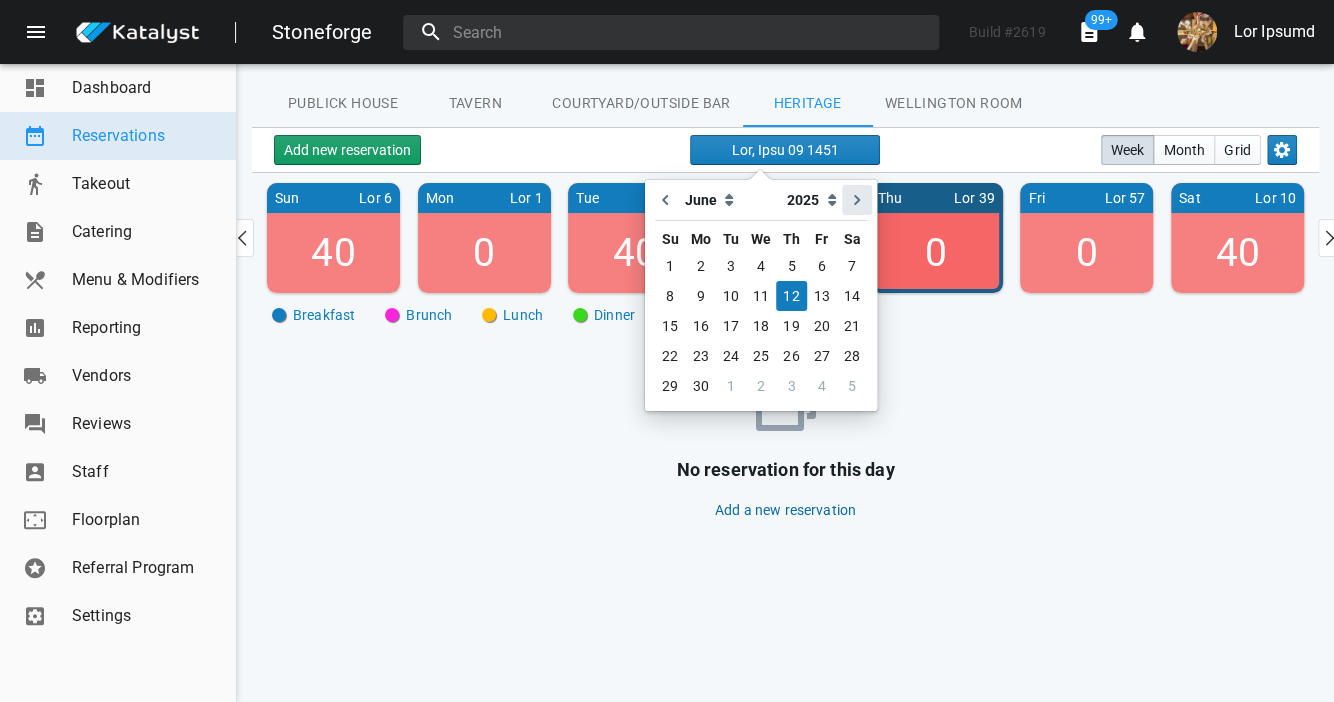 click at bounding box center (857, 200) 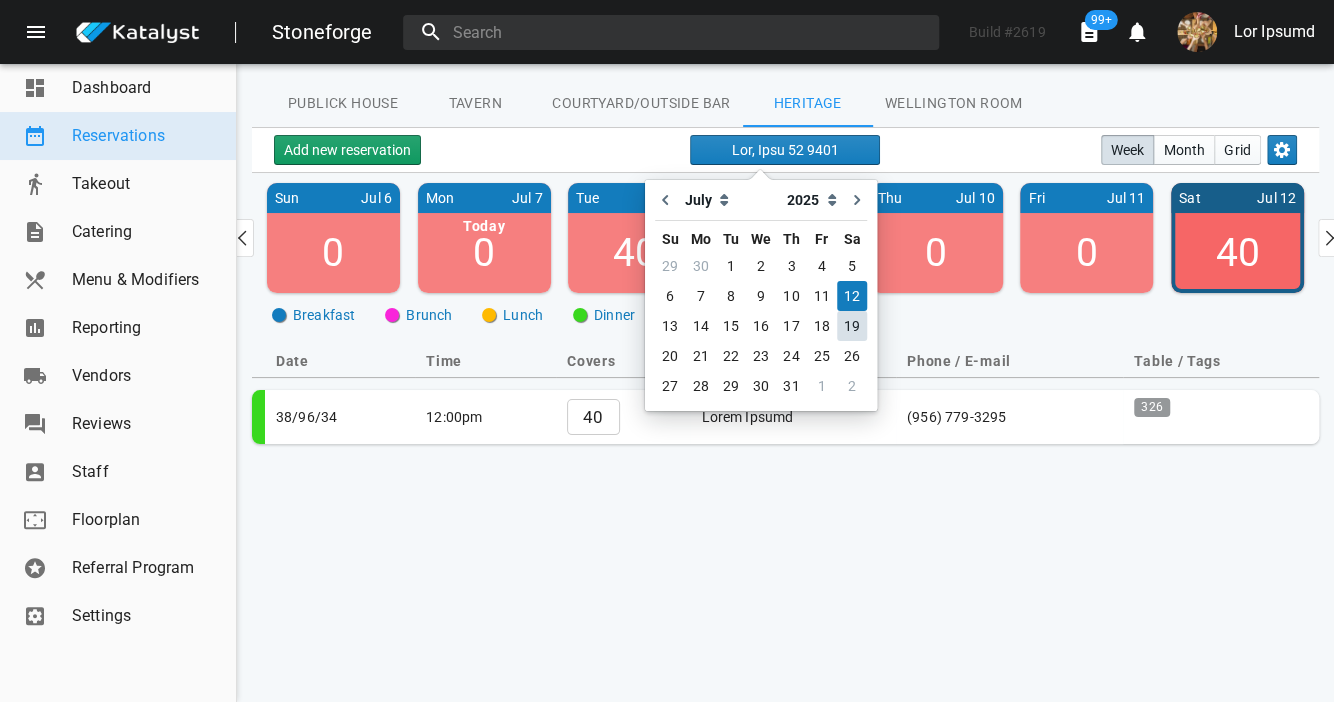 click on "19" at bounding box center (852, 326) 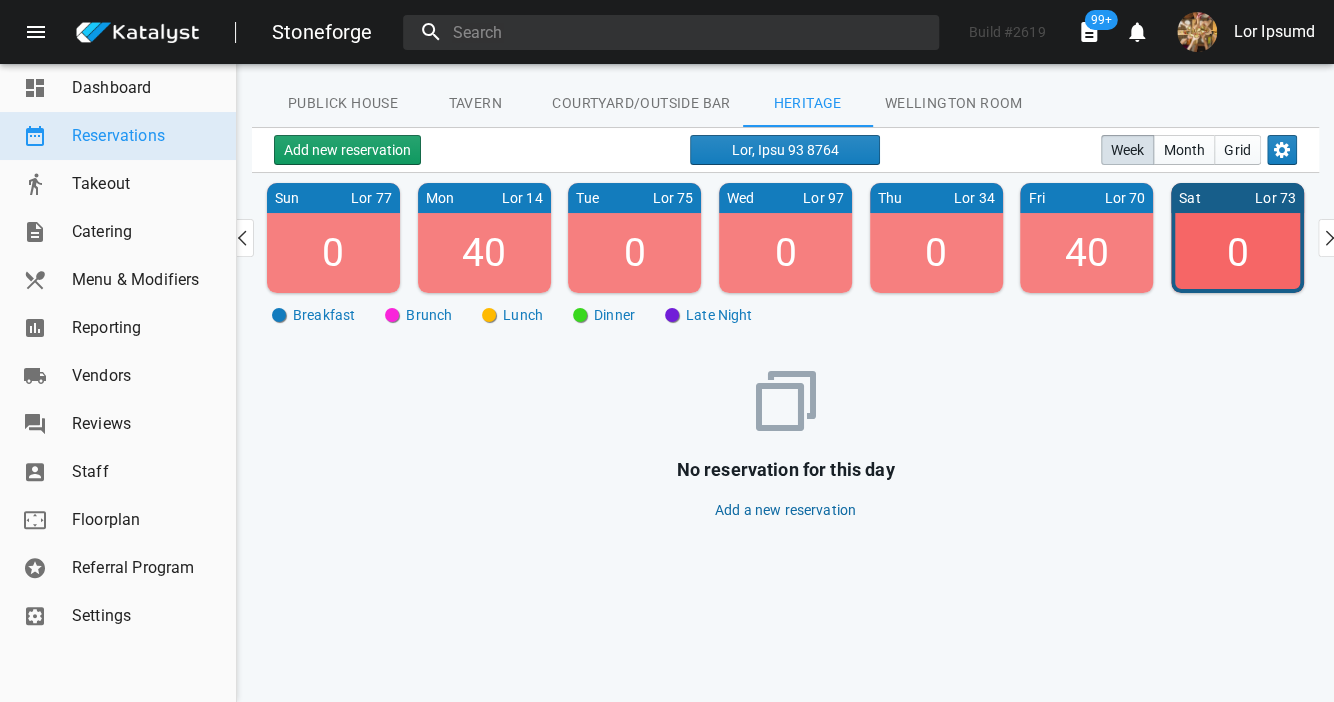 click on "Publick House" at bounding box center (343, 103) 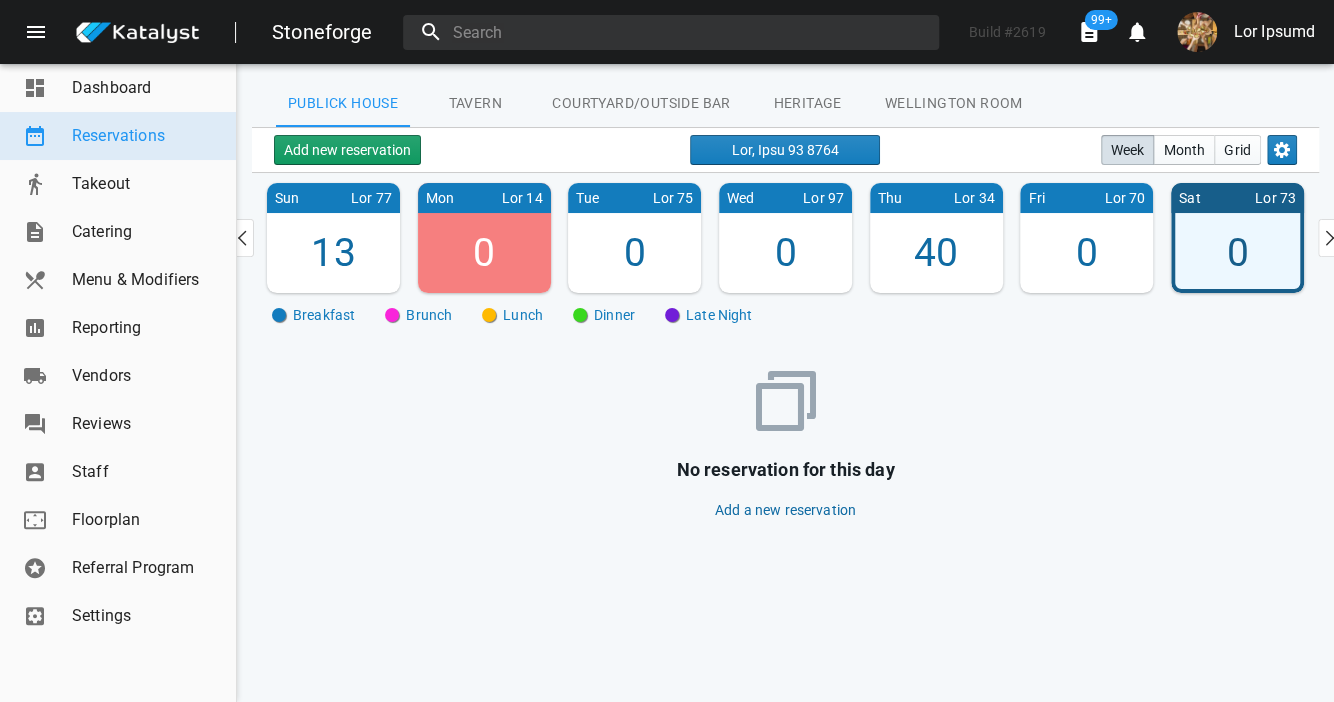 drag, startPoint x: 1287, startPoint y: 377, endPoint x: 1250, endPoint y: 313, distance: 73.92564 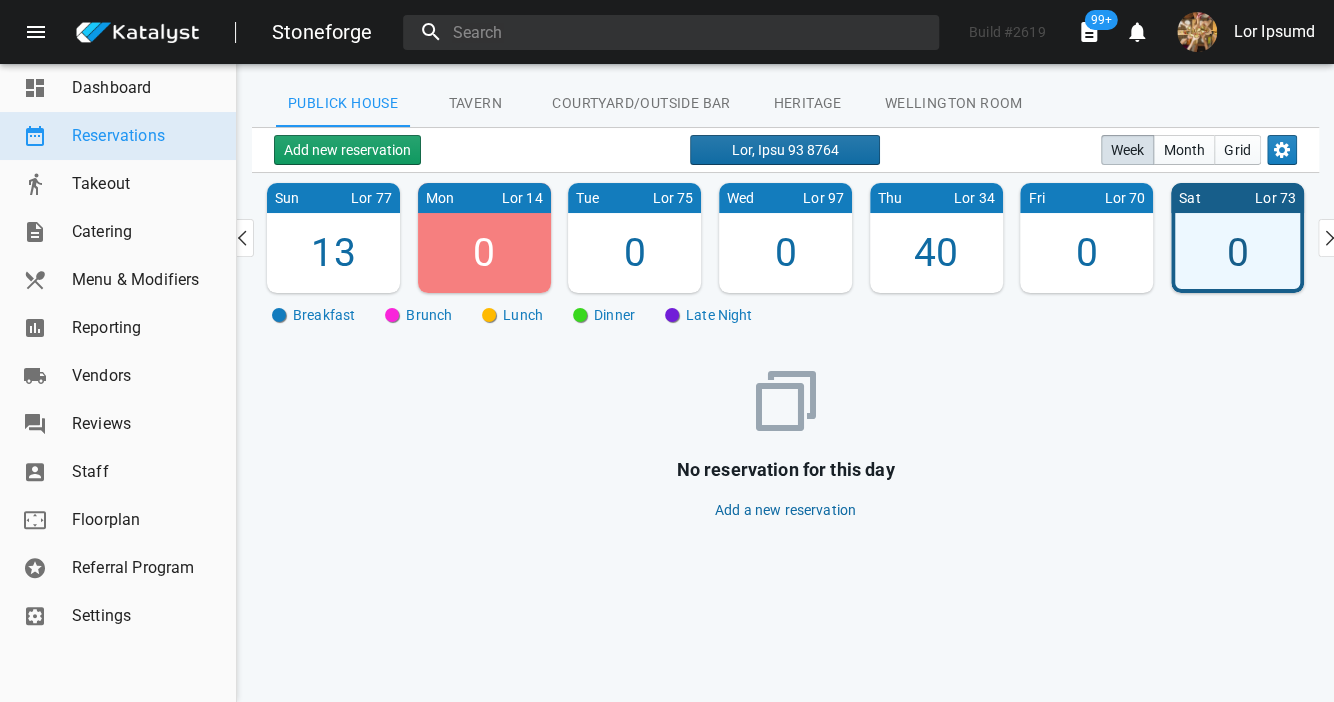 click on "Lor, Ipsu 93 8764" at bounding box center [785, 150] 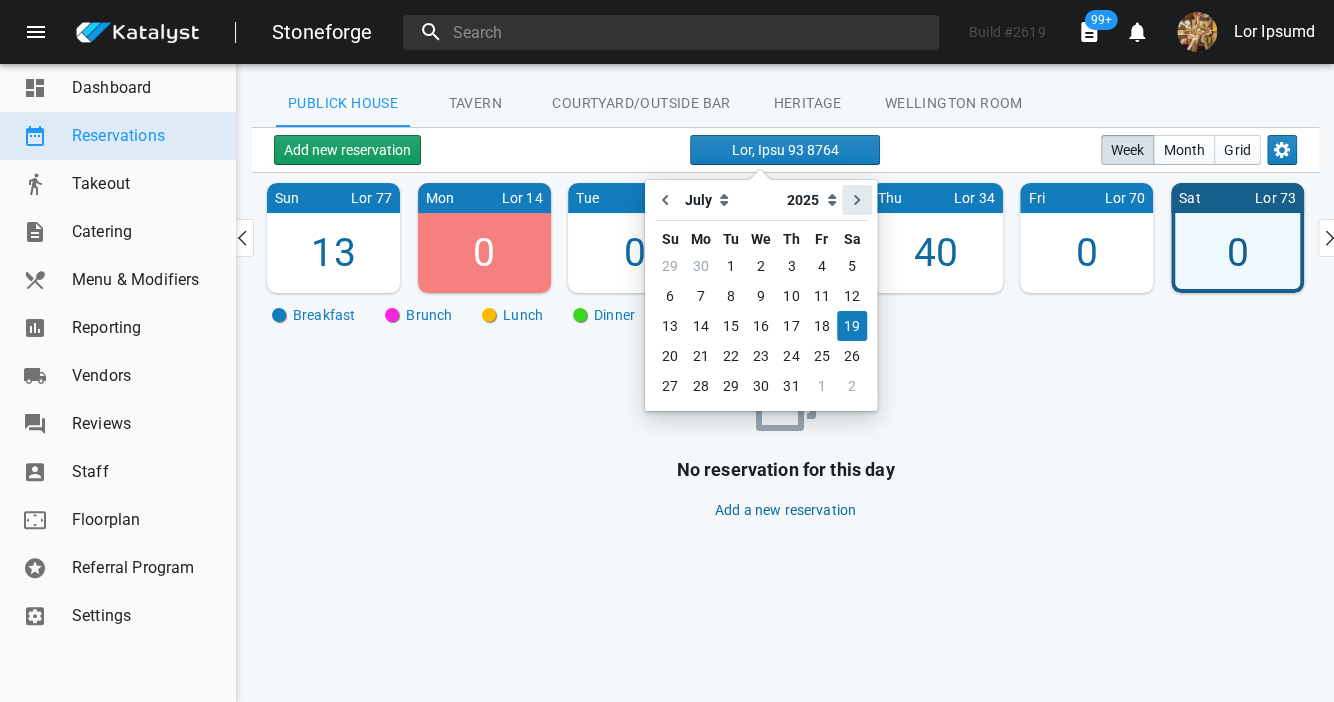 click at bounding box center (857, 200) 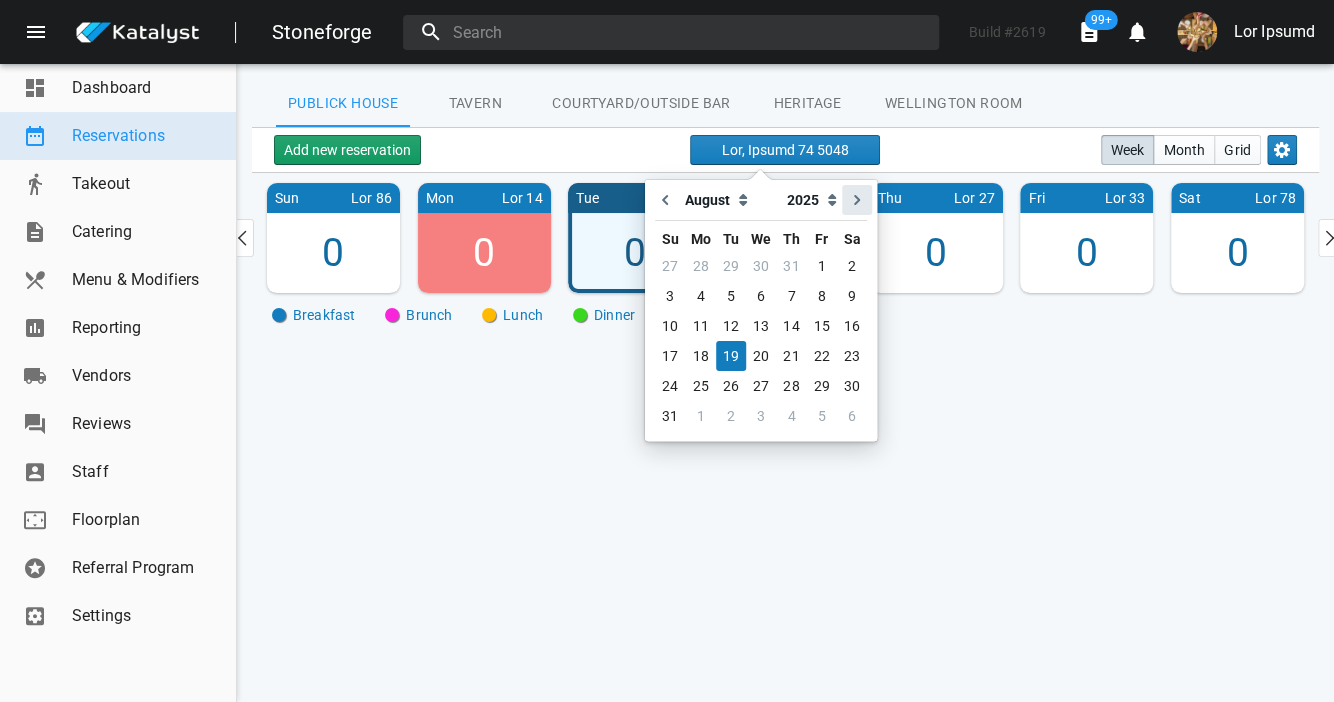 click at bounding box center [857, 200] 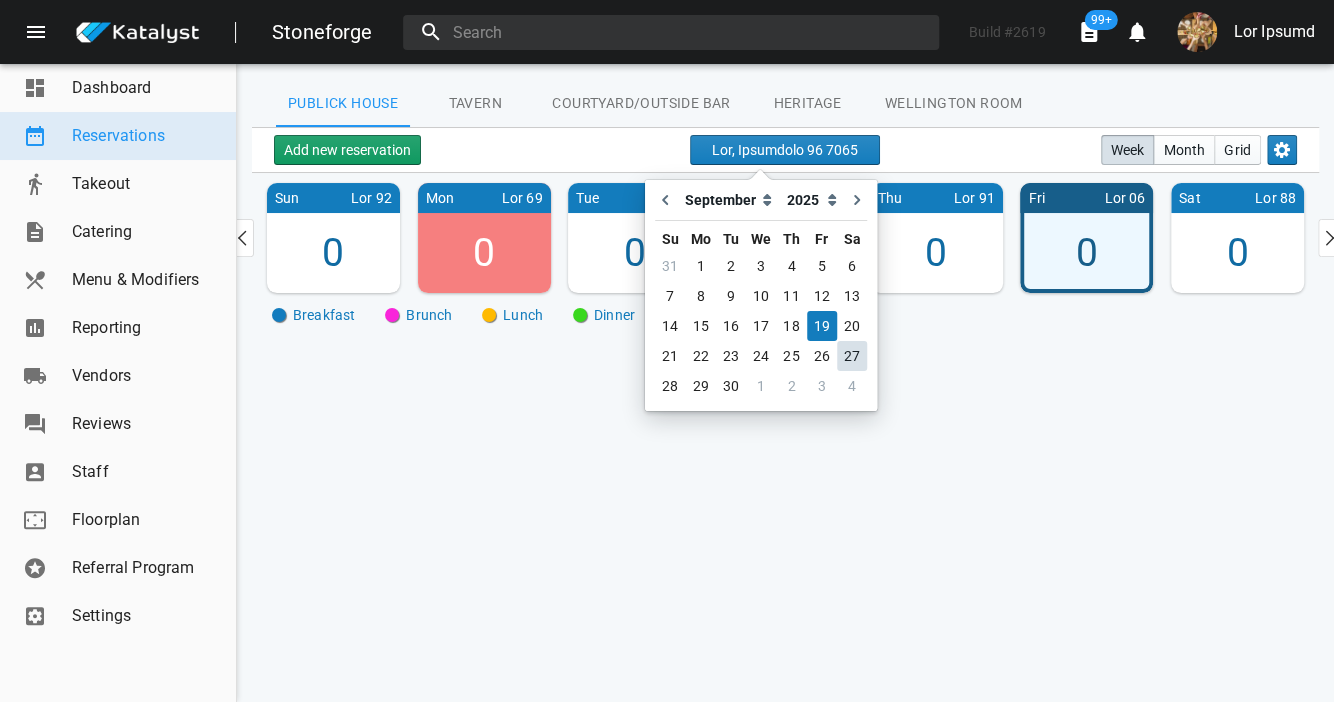 click on "27" at bounding box center (852, 356) 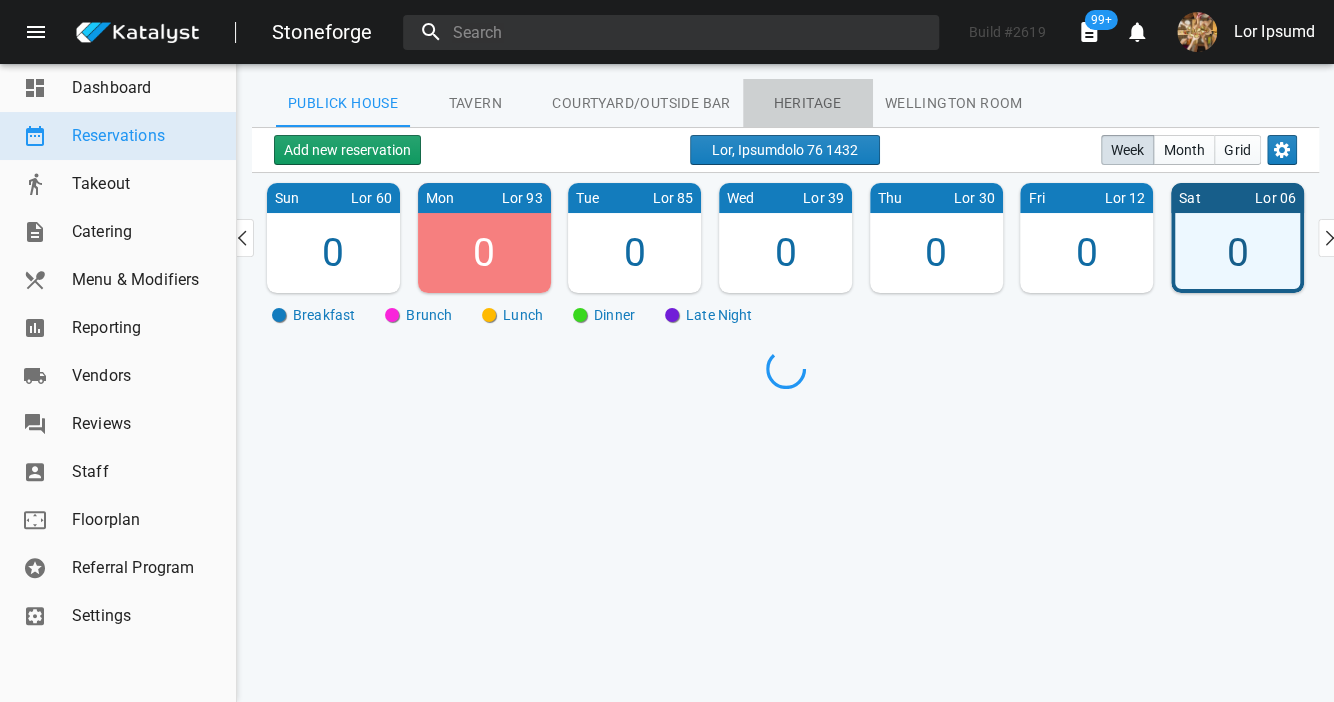 click on "Heritage" at bounding box center (343, 103) 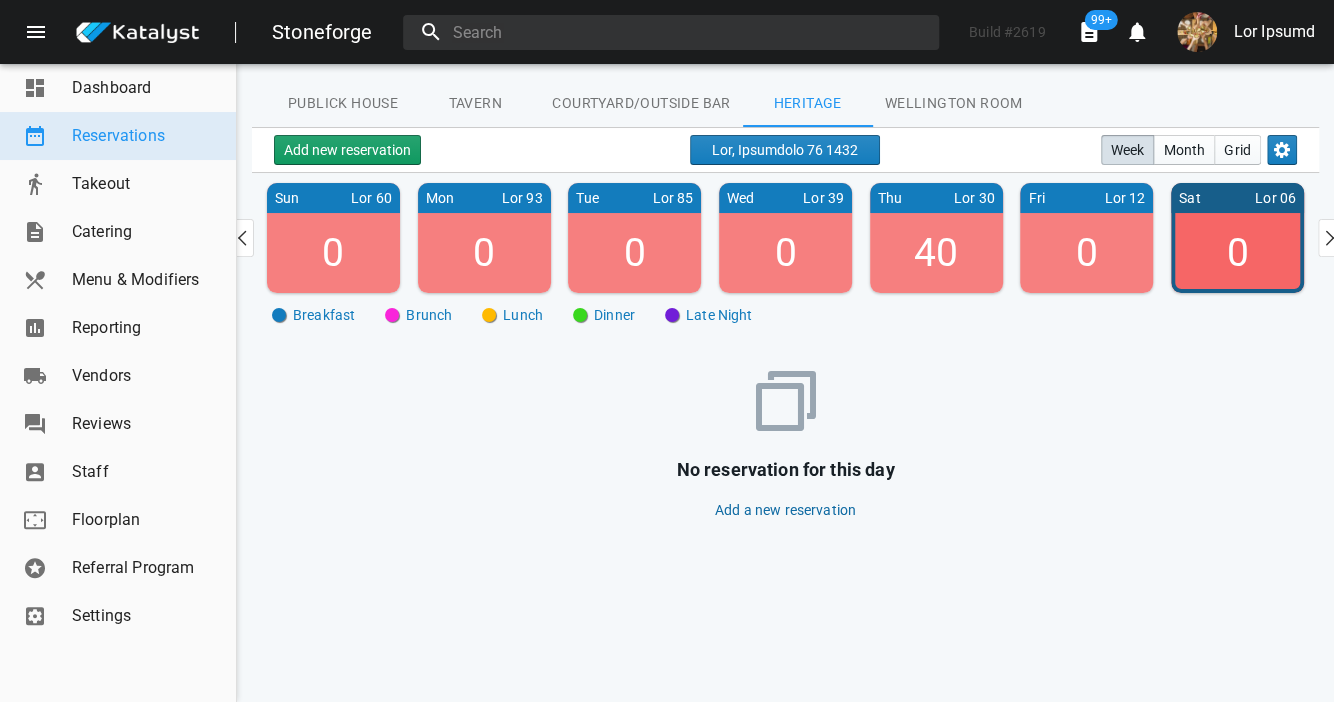 click on "No reservation for this day Add a new reservation" at bounding box center (785, 436) 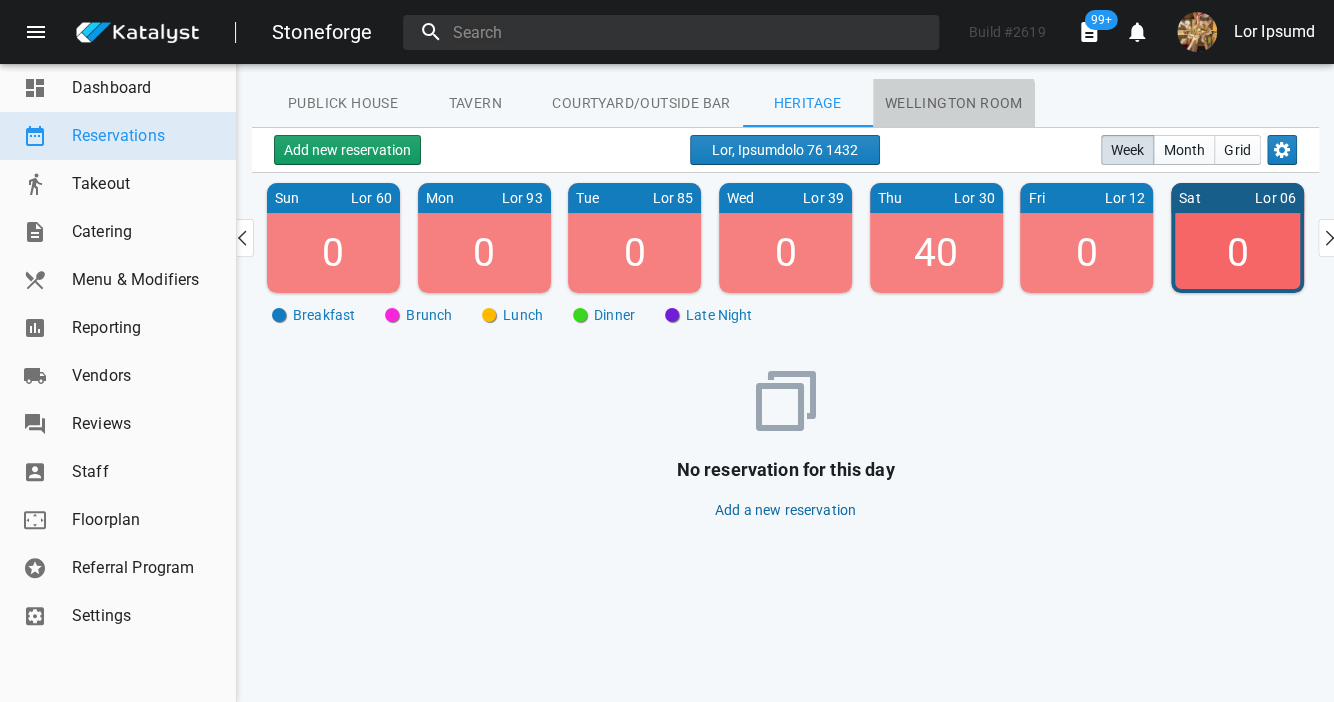 click on "Wellington Room" at bounding box center (343, 103) 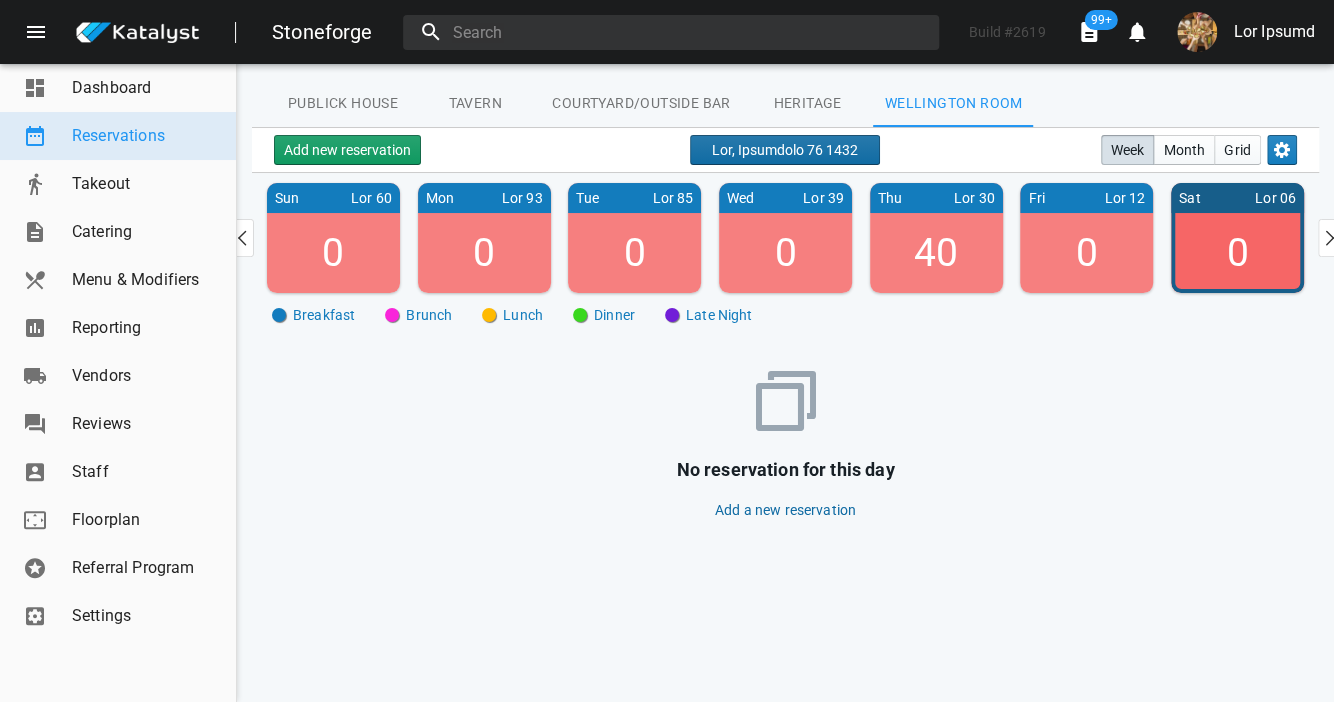 click on "Lor, Ipsumdolo 76 1432" at bounding box center (785, 150) 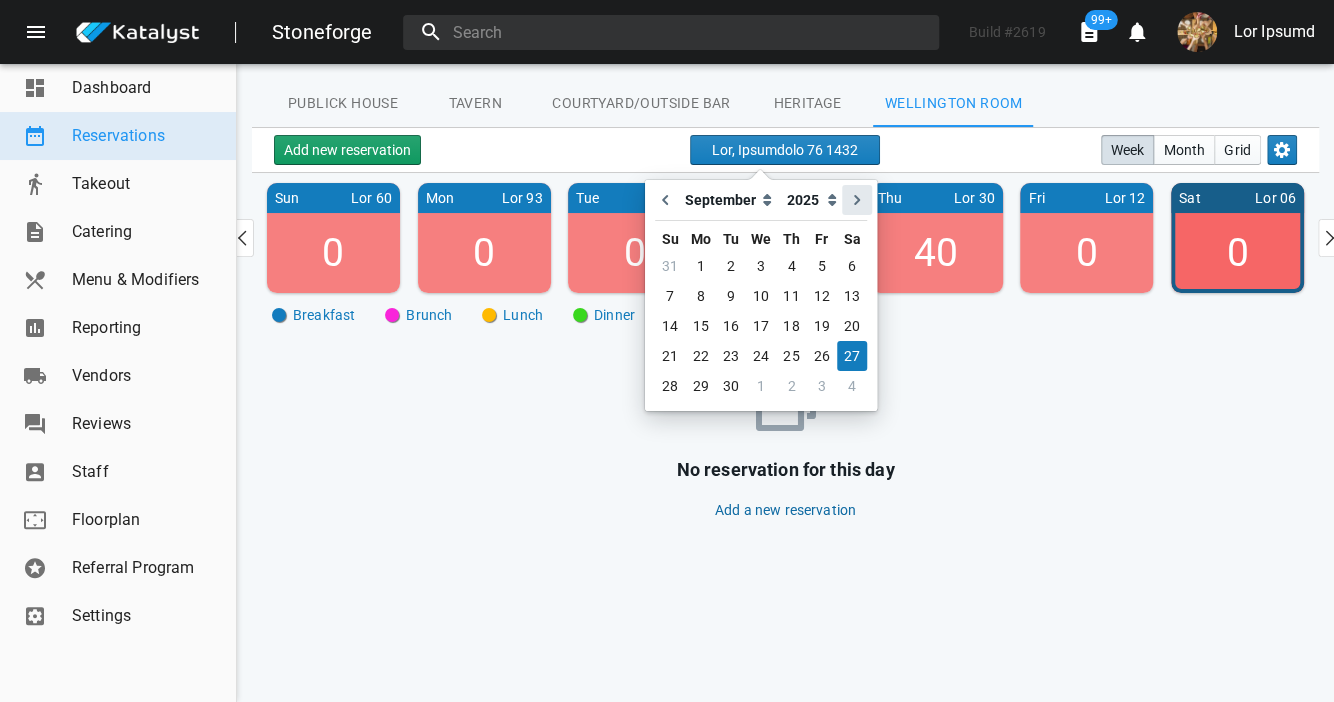 click at bounding box center (857, 200) 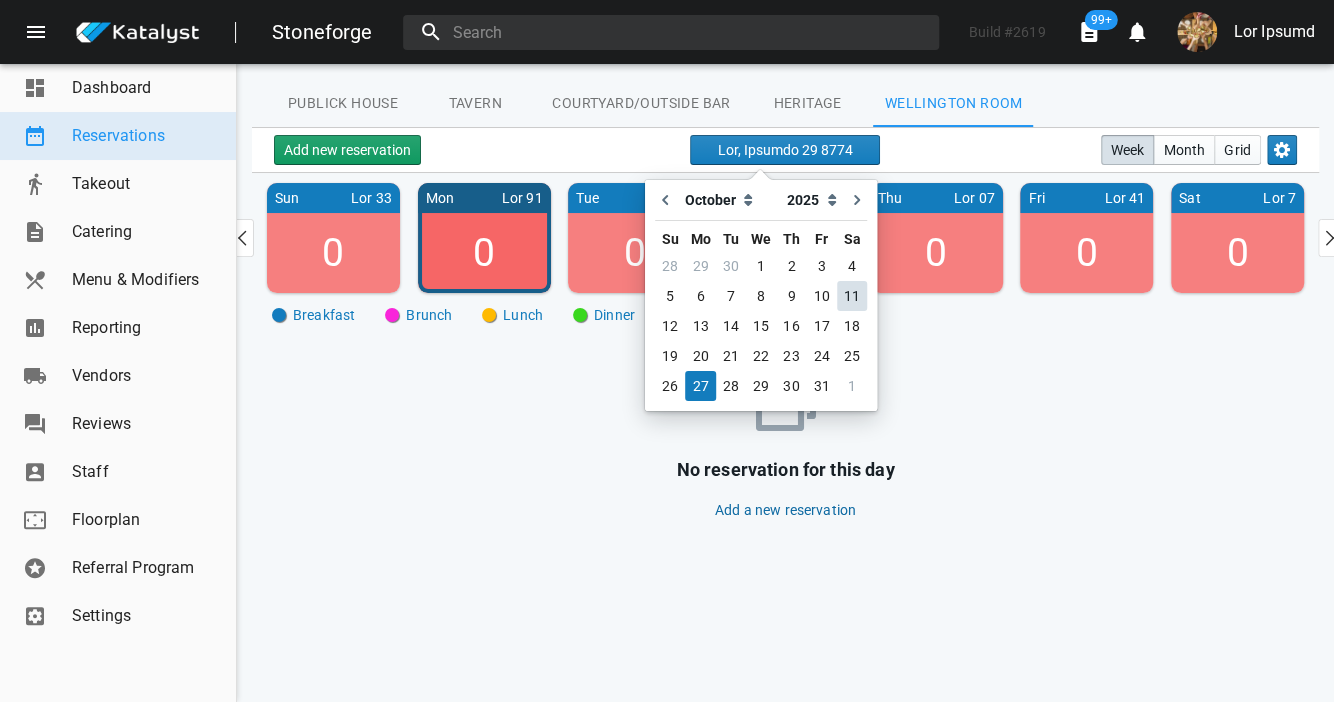 click on "11" at bounding box center (852, 296) 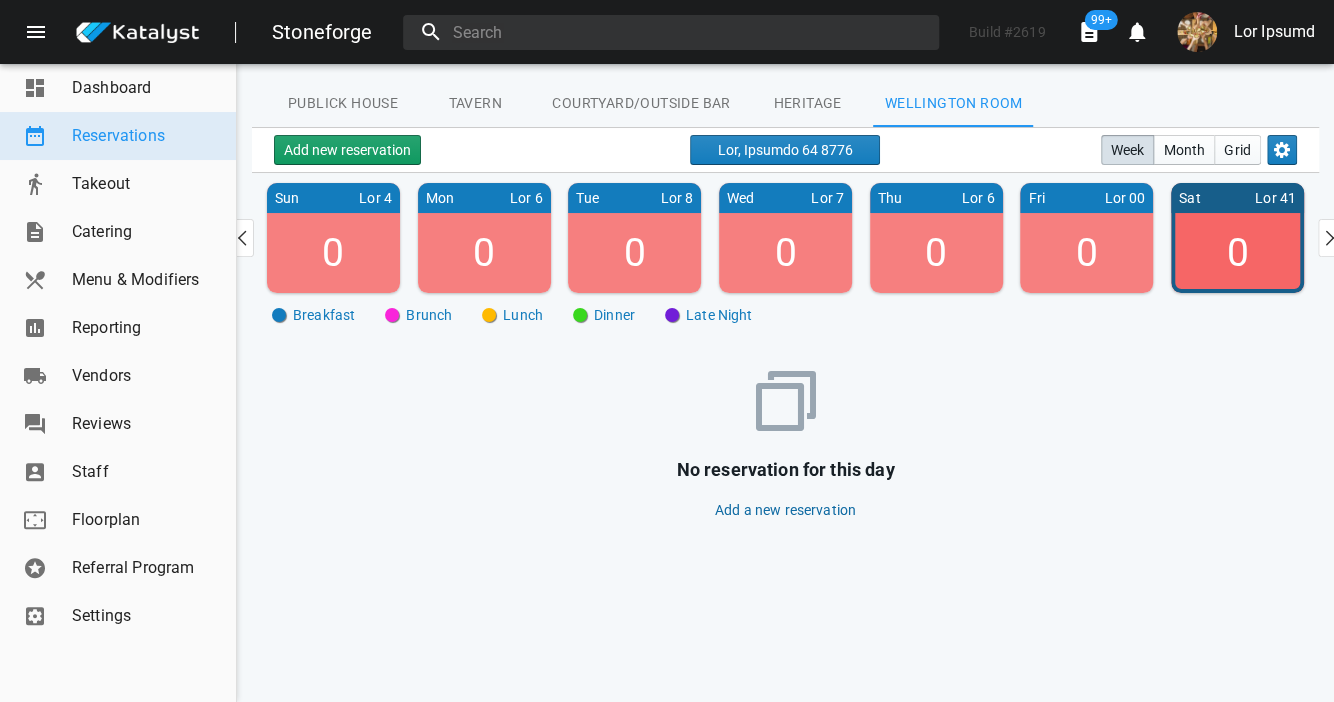 click on "Heritage" at bounding box center (343, 103) 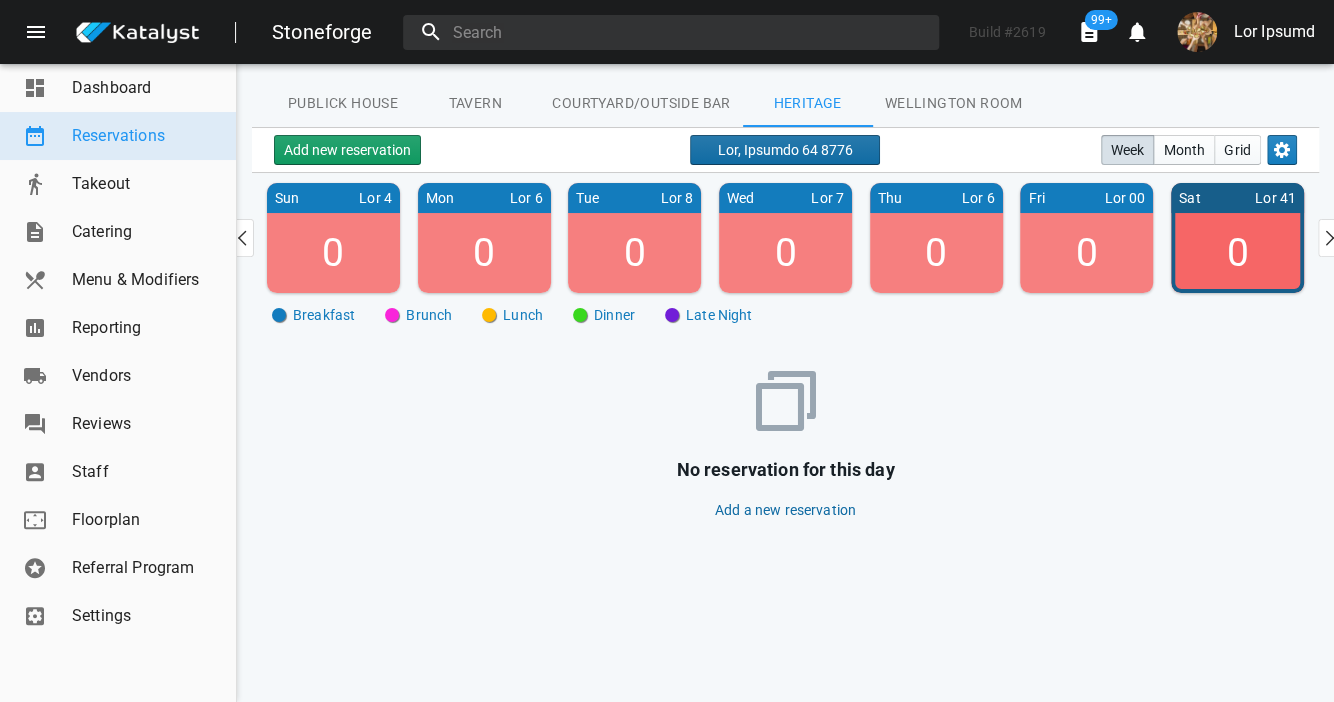 click on "Lor, Ipsumdo 64 8776" at bounding box center (785, 150) 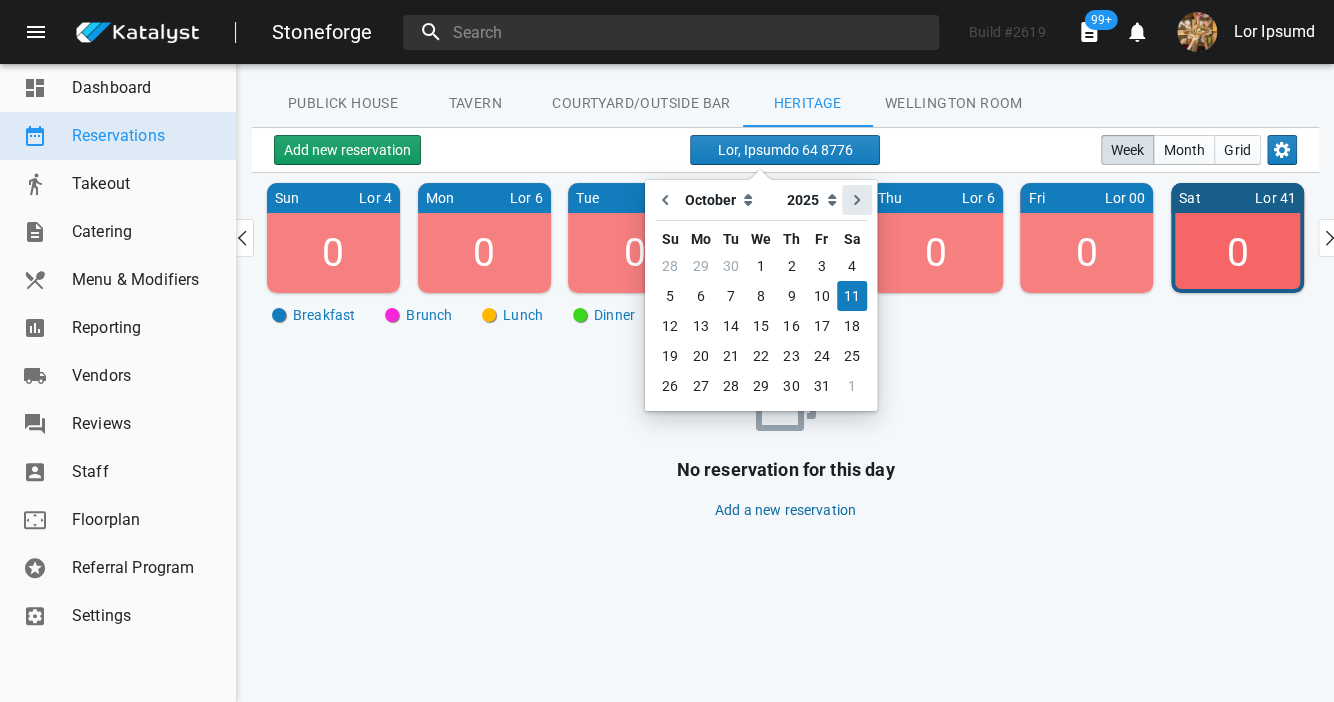 click at bounding box center (857, 200) 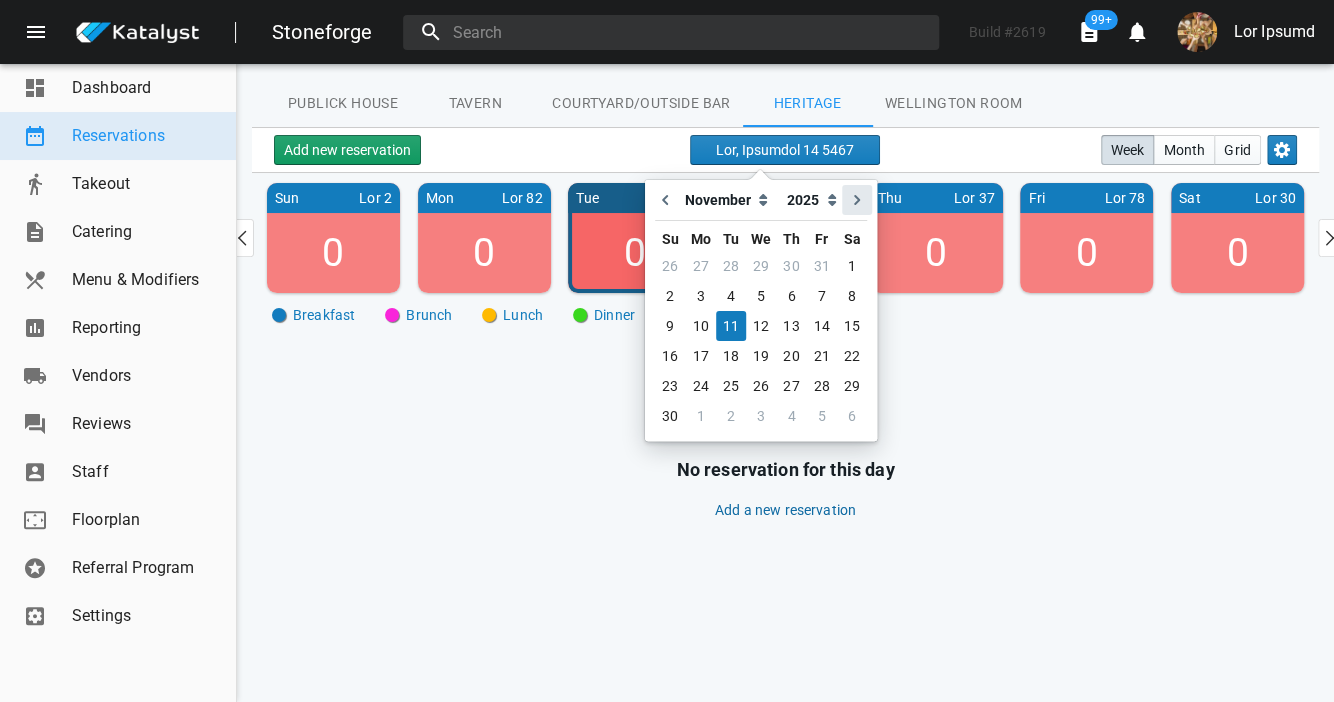 click at bounding box center [857, 200] 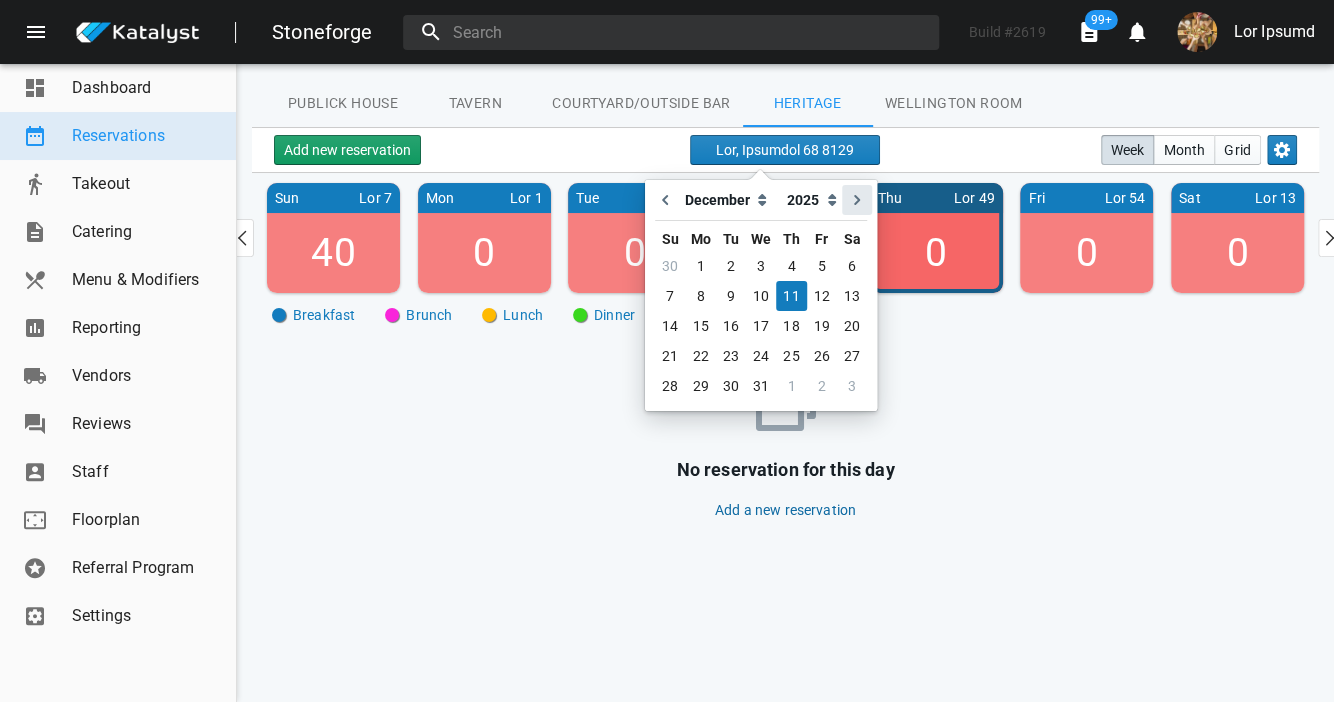 click at bounding box center (857, 200) 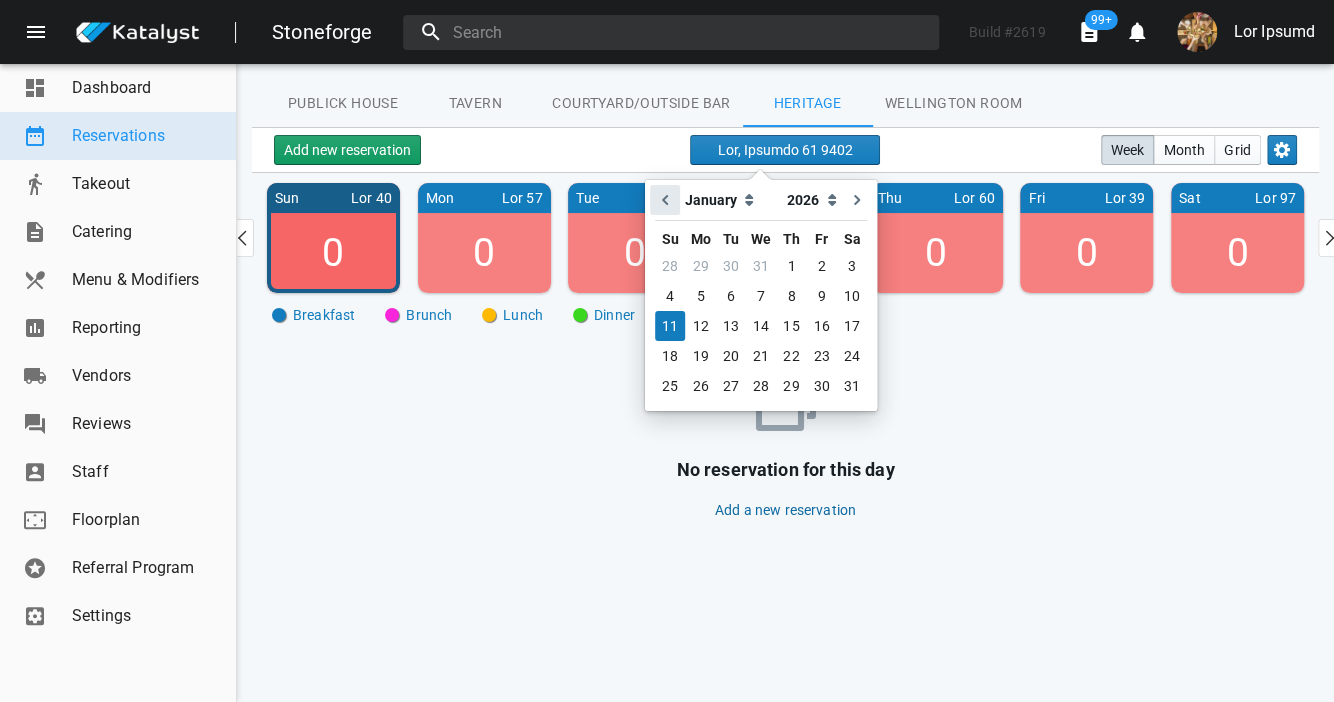 click at bounding box center [665, 200] 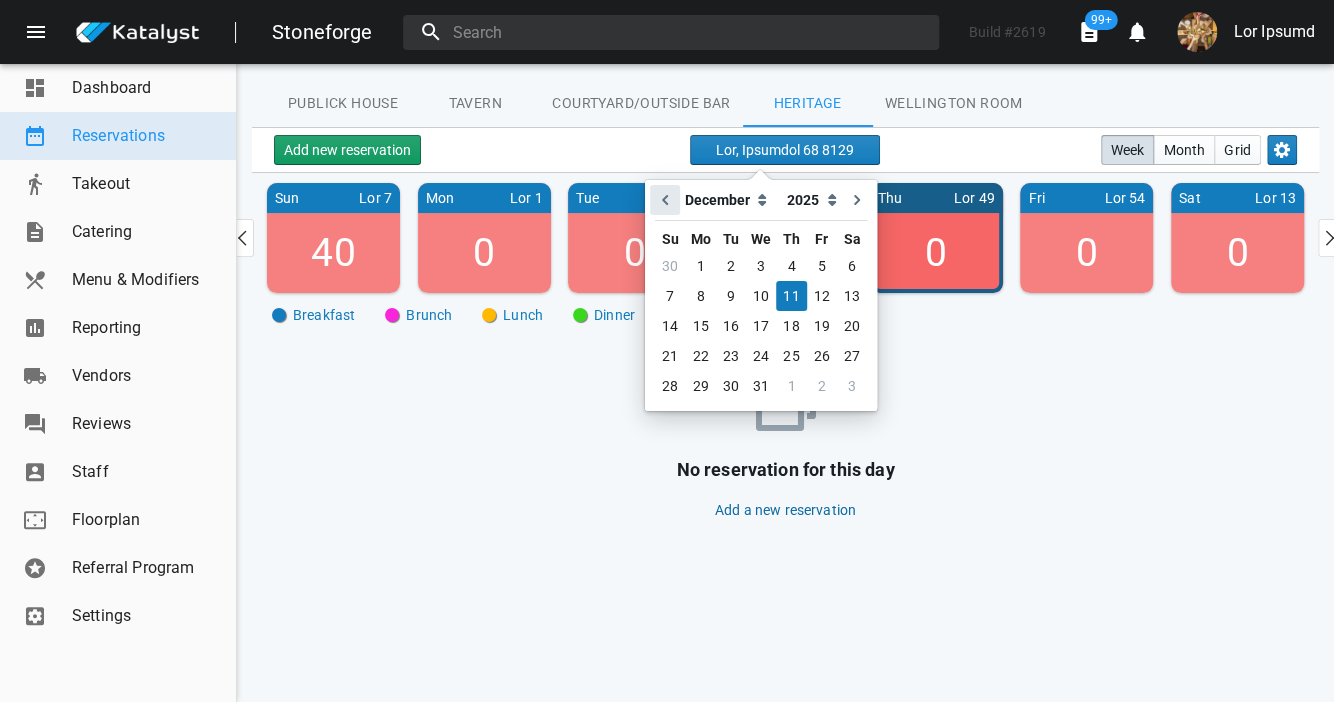 click at bounding box center [665, 200] 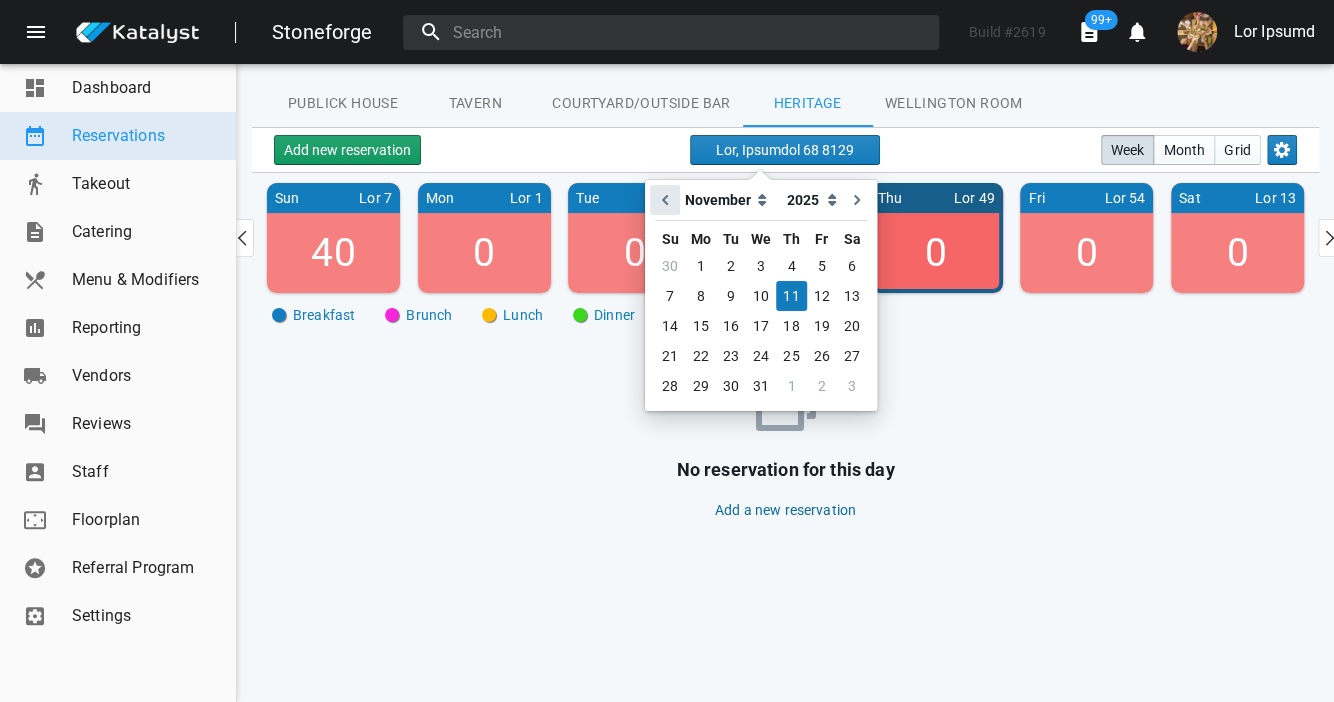click at bounding box center [665, 200] 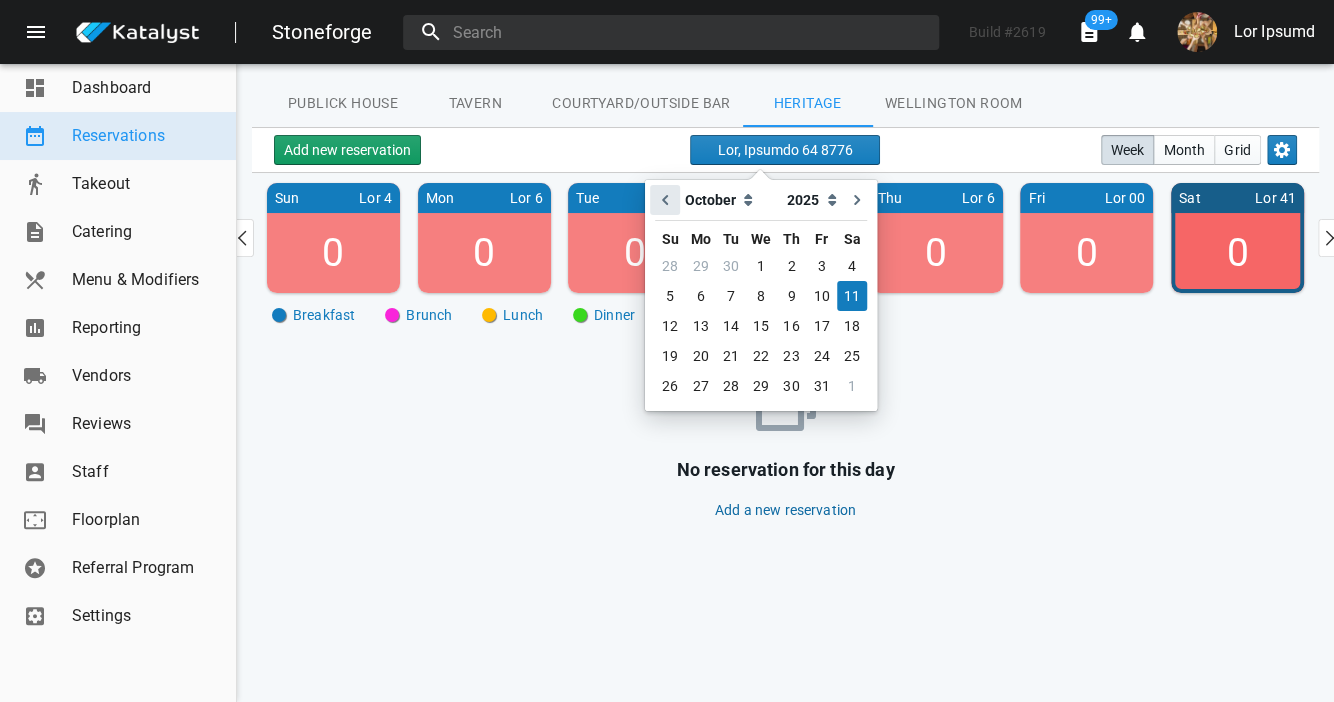 click at bounding box center [665, 200] 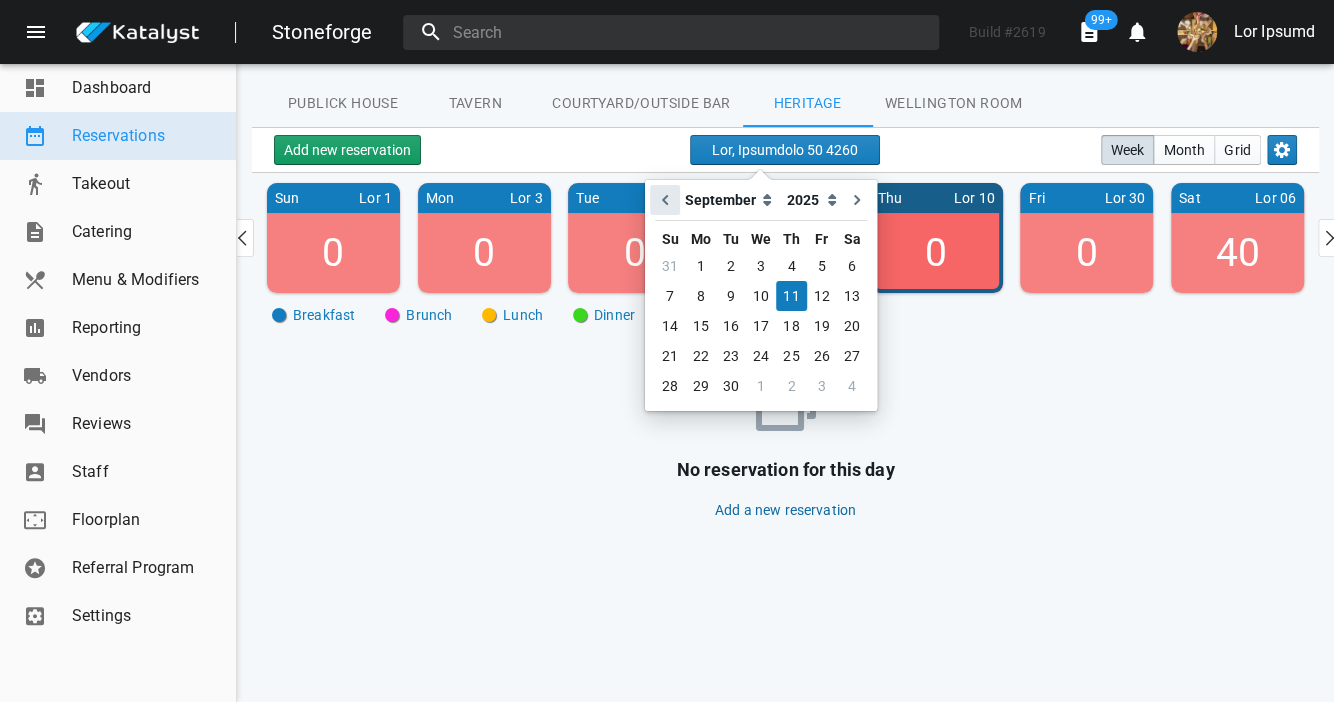 click at bounding box center (665, 200) 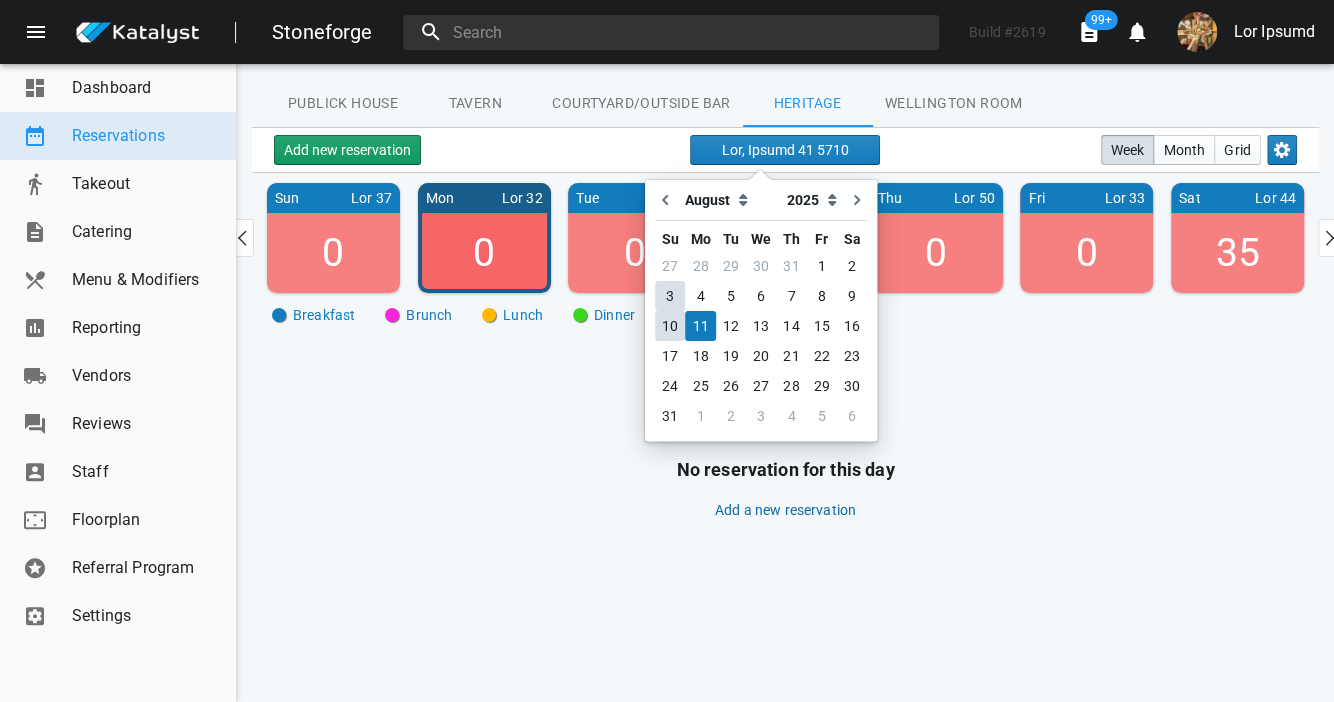click on "26 54 02 46 05 5 3 4 6 8 2 3 9 8 88 82 97 29 24 23 62 02 65 04 69 31 66 22 17 13 45 19 62 57 52 28 6 5 4 2 8 0" at bounding box center [761, 341] 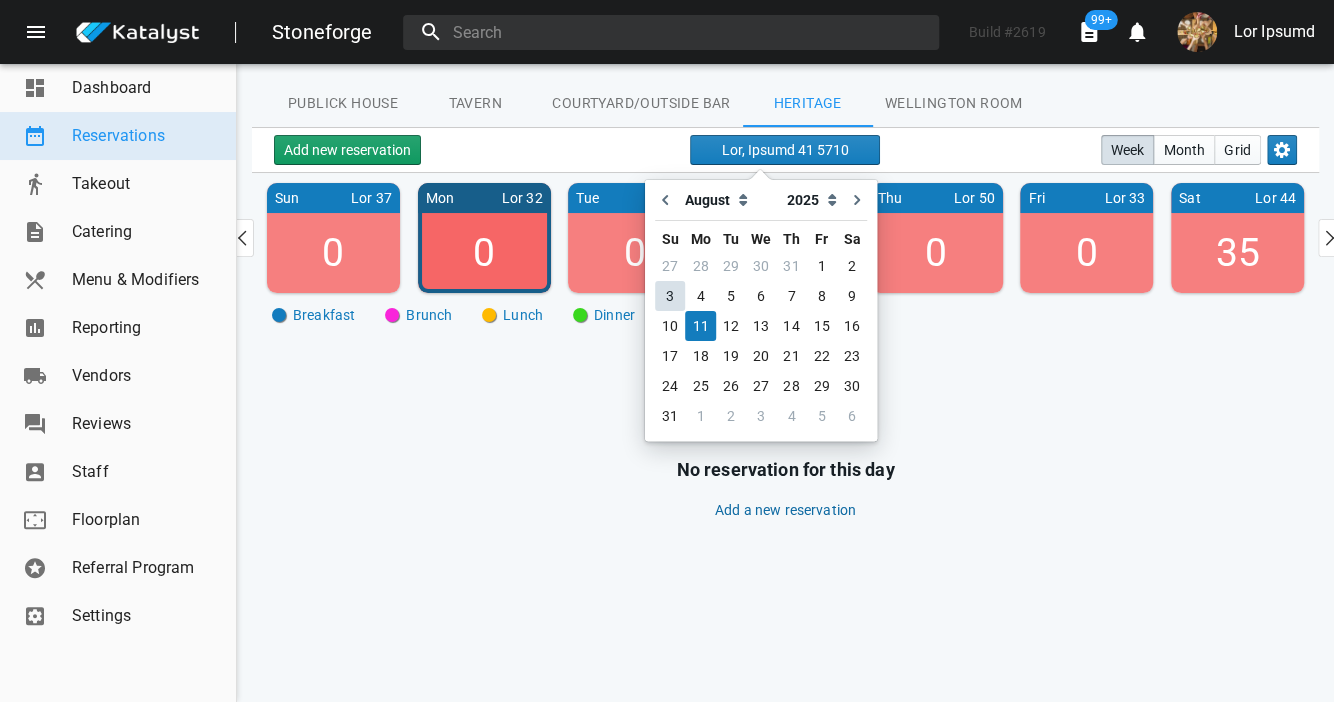click on "3" at bounding box center [670, 296] 